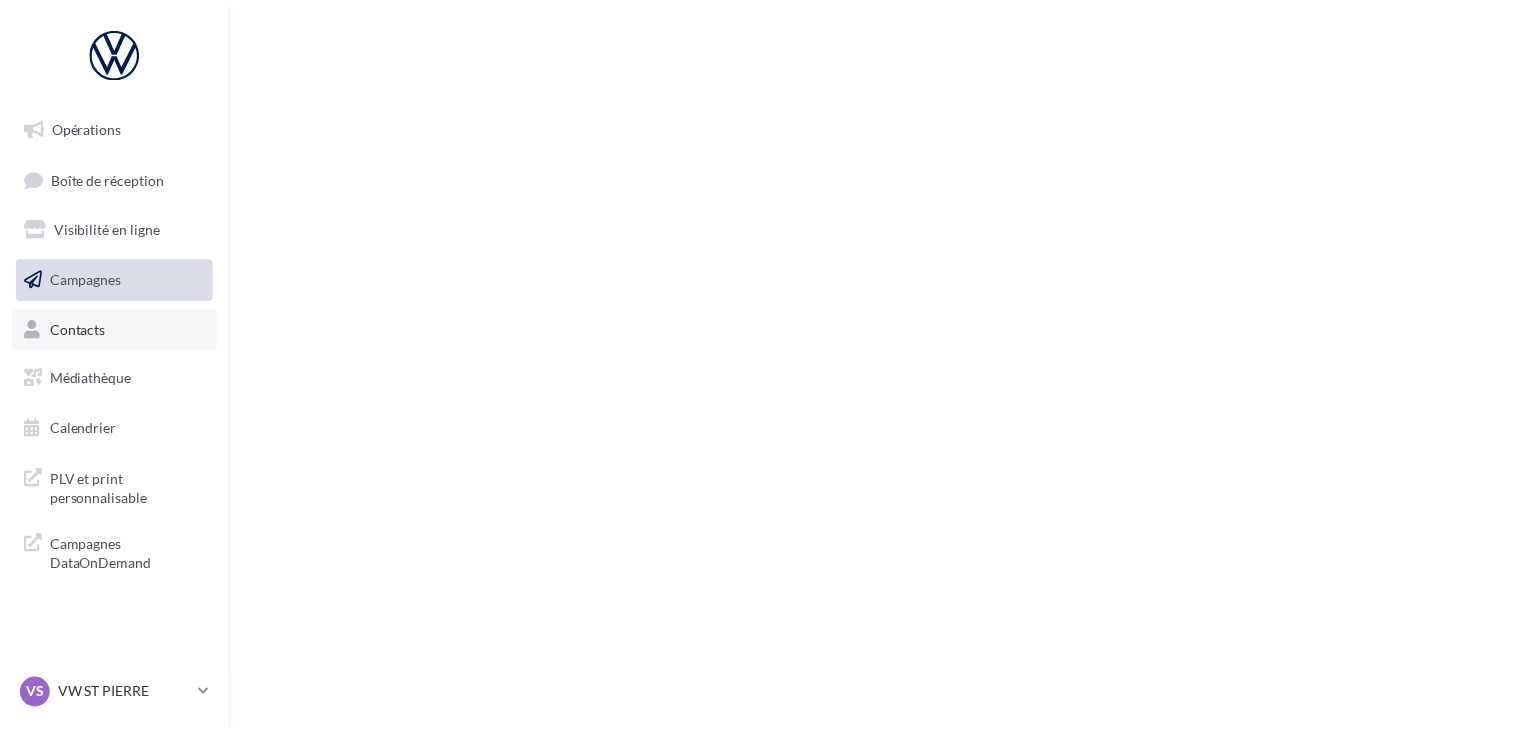 scroll, scrollTop: 0, scrollLeft: 0, axis: both 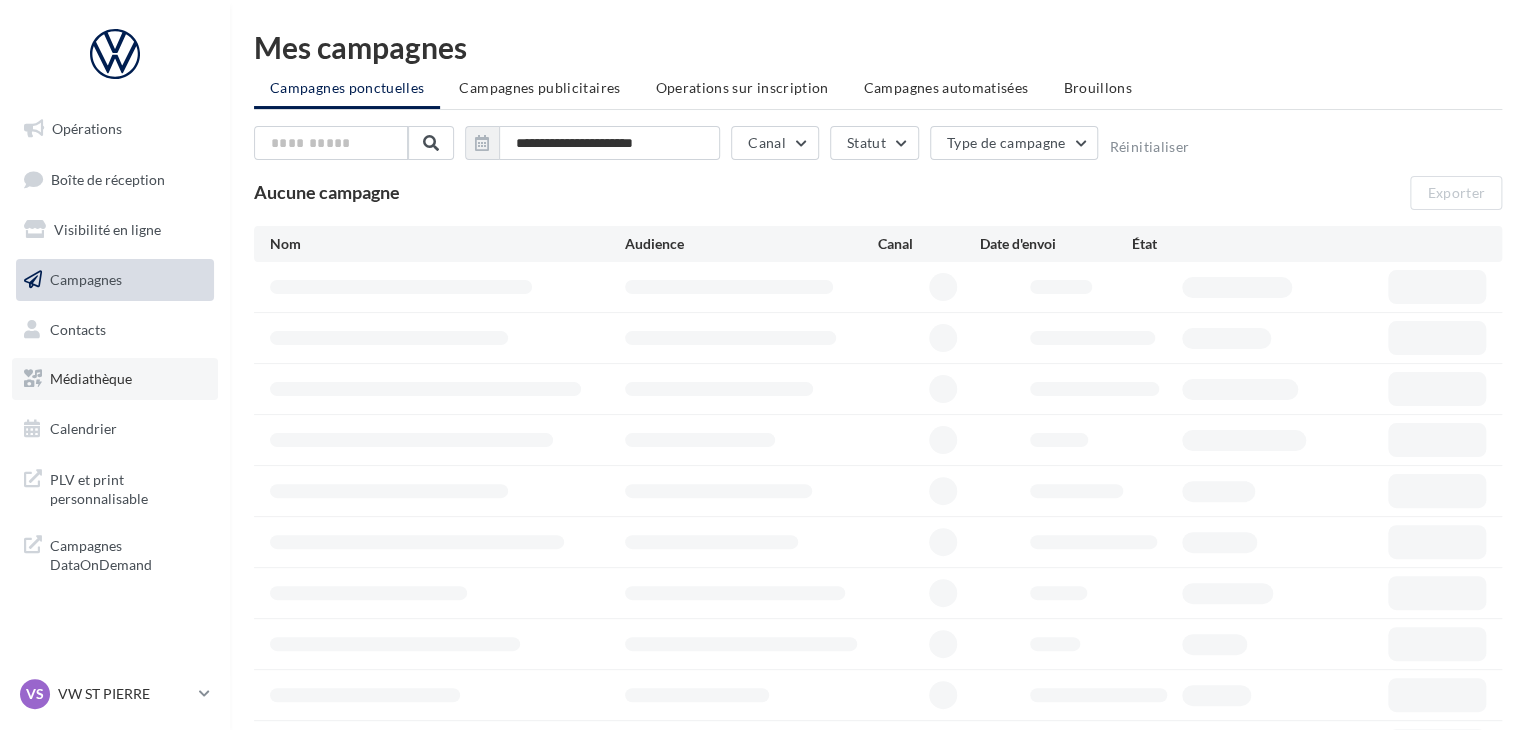click on "Médiathèque" at bounding box center (115, 379) 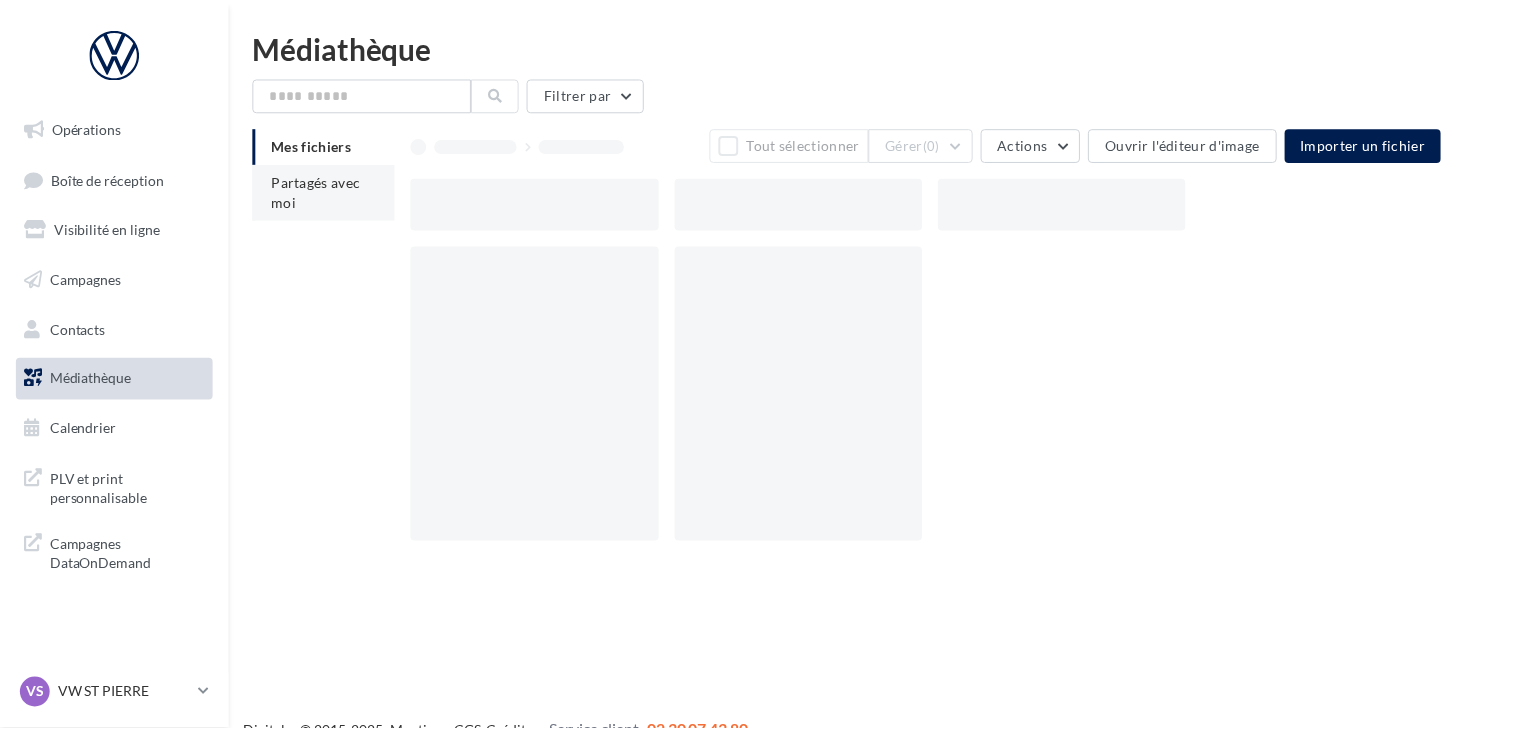 scroll, scrollTop: 0, scrollLeft: 0, axis: both 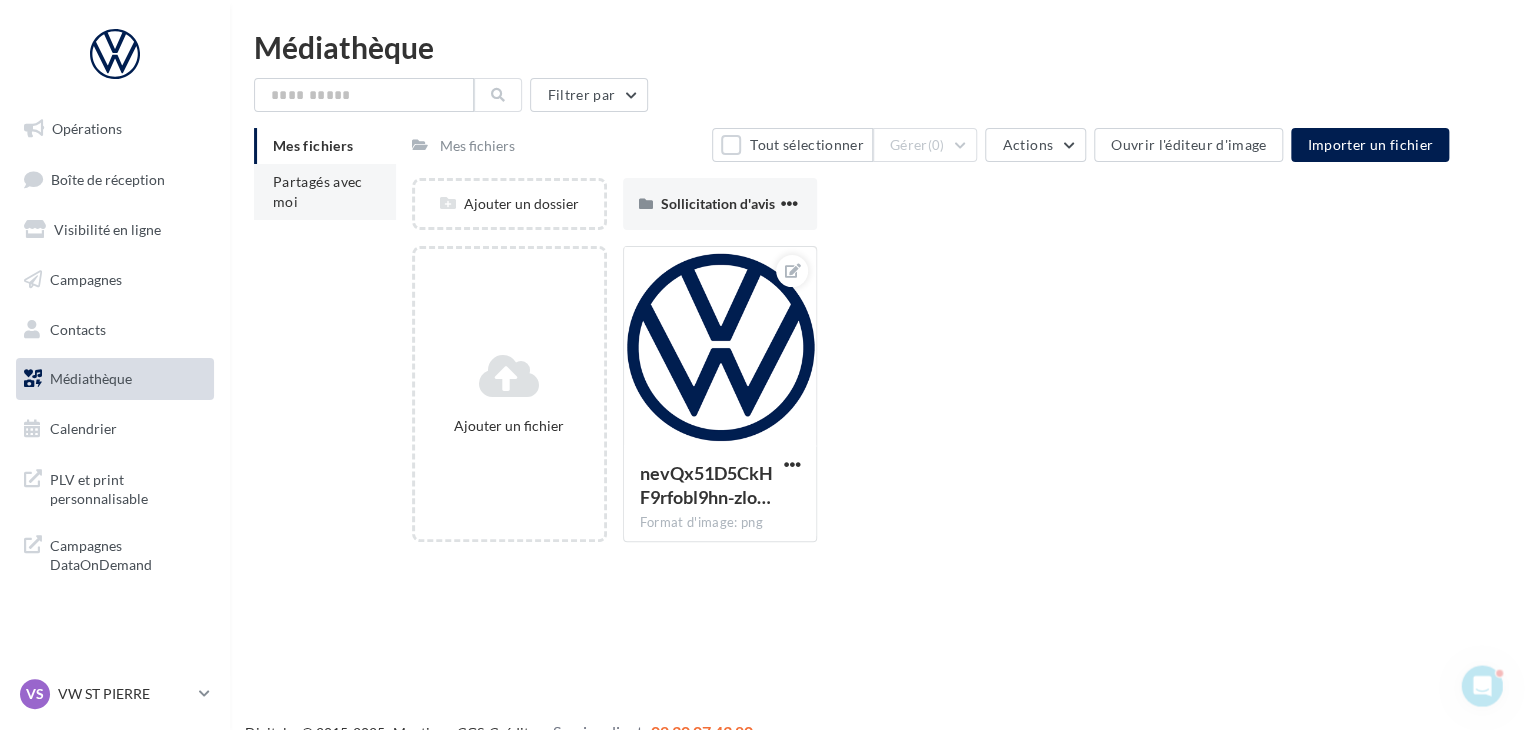 click on "Partagés avec moi" at bounding box center (318, 191) 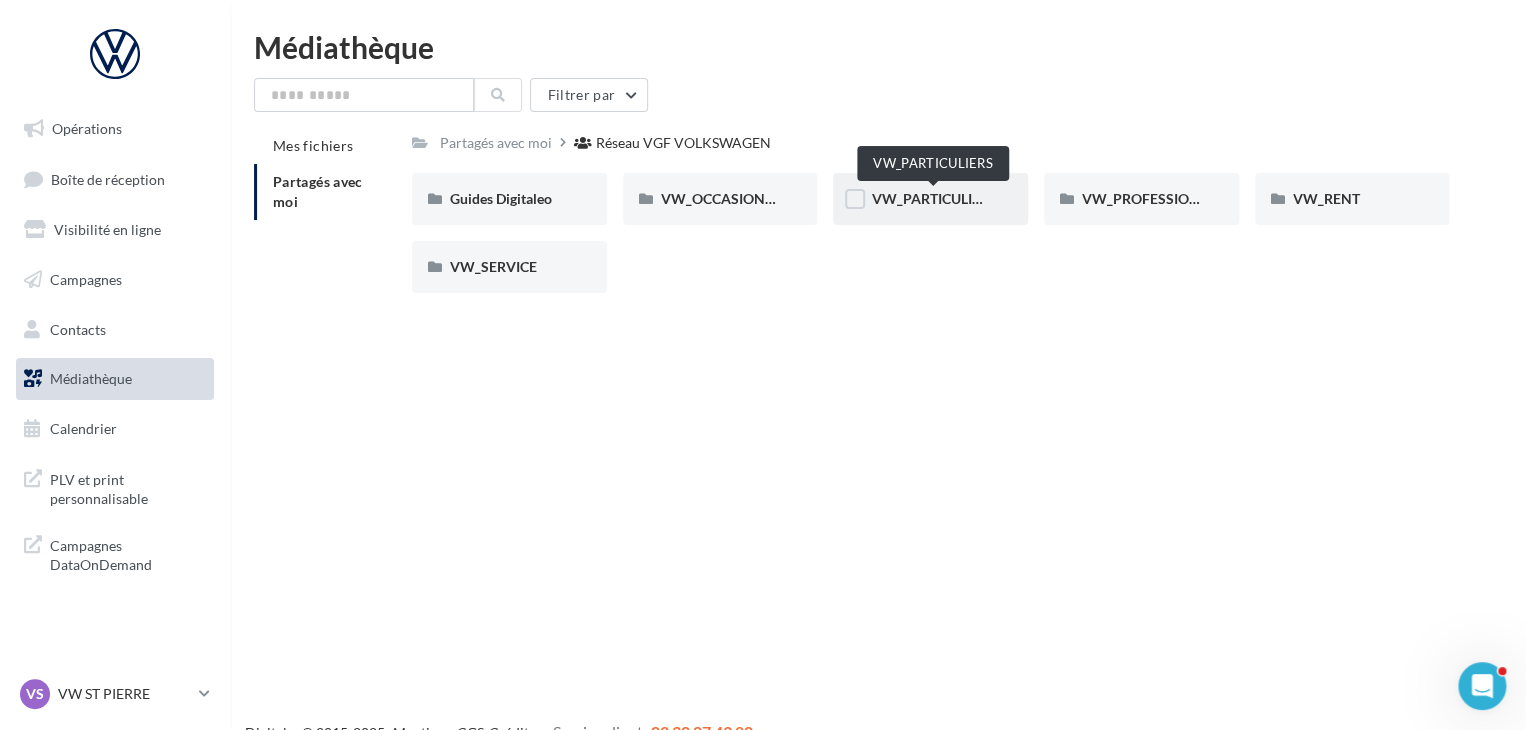 click on "VW_PARTICULIERS" at bounding box center [933, 198] 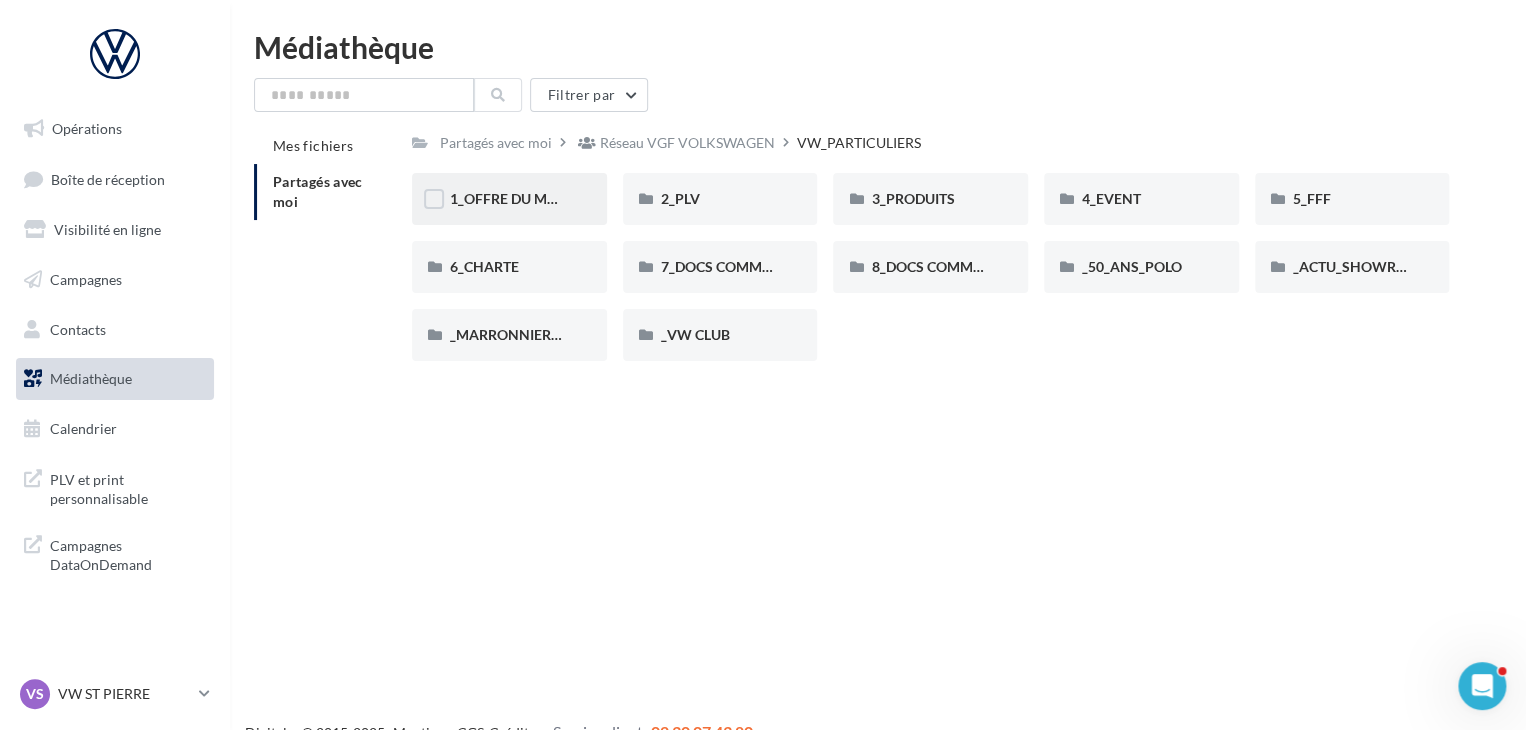 click on "1_OFFRE DU MOIS" at bounding box center [509, 199] 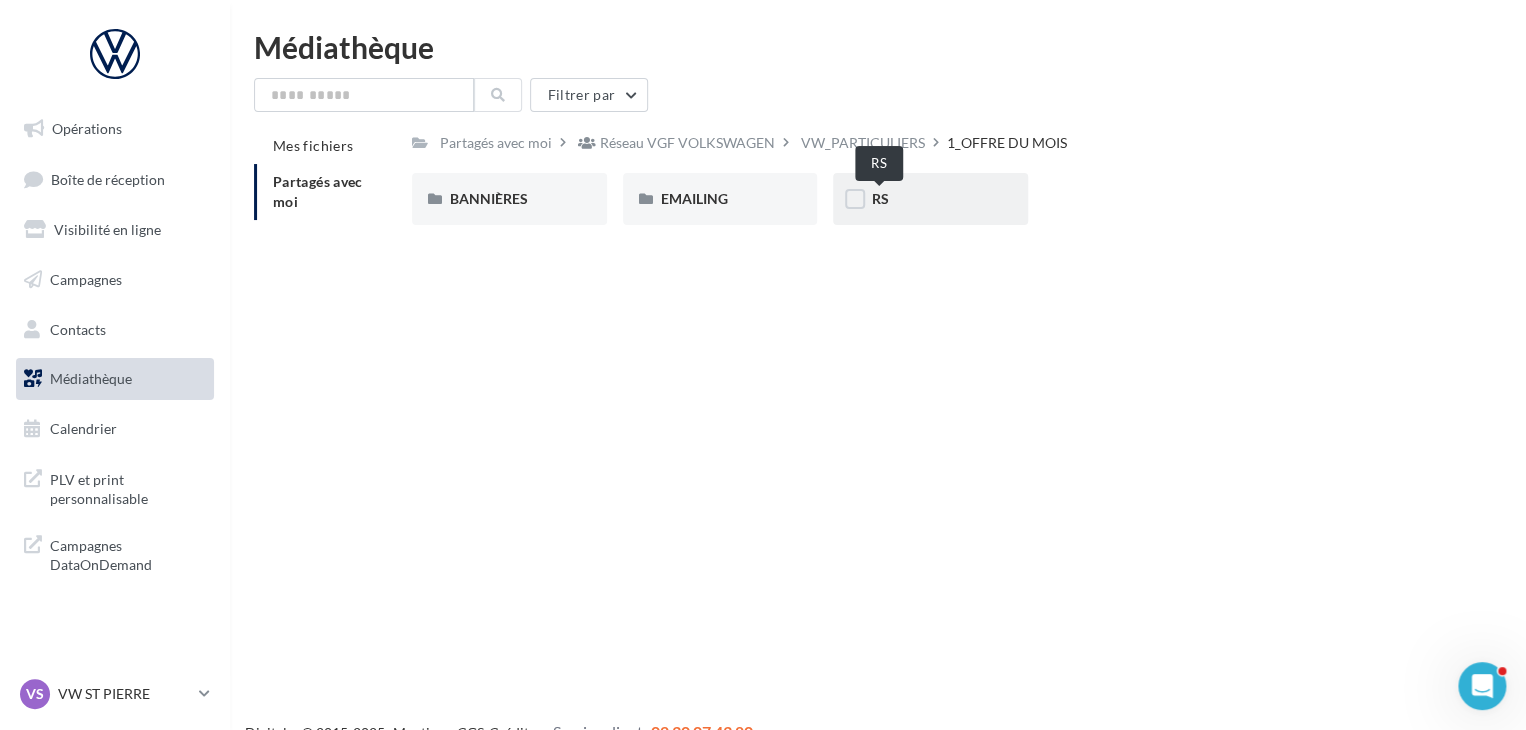 click on "RS" at bounding box center [879, 198] 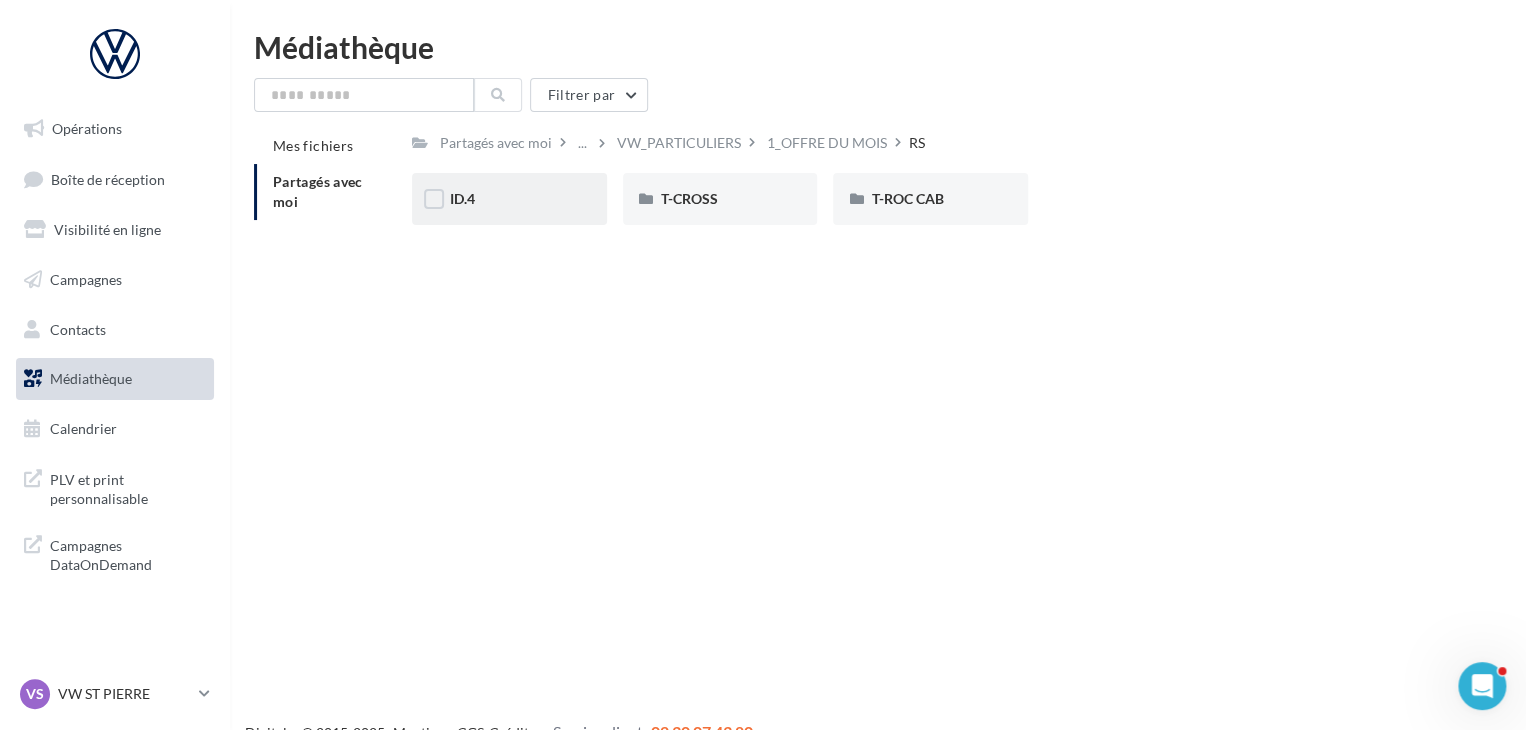 click on "ID.4" at bounding box center [509, 199] 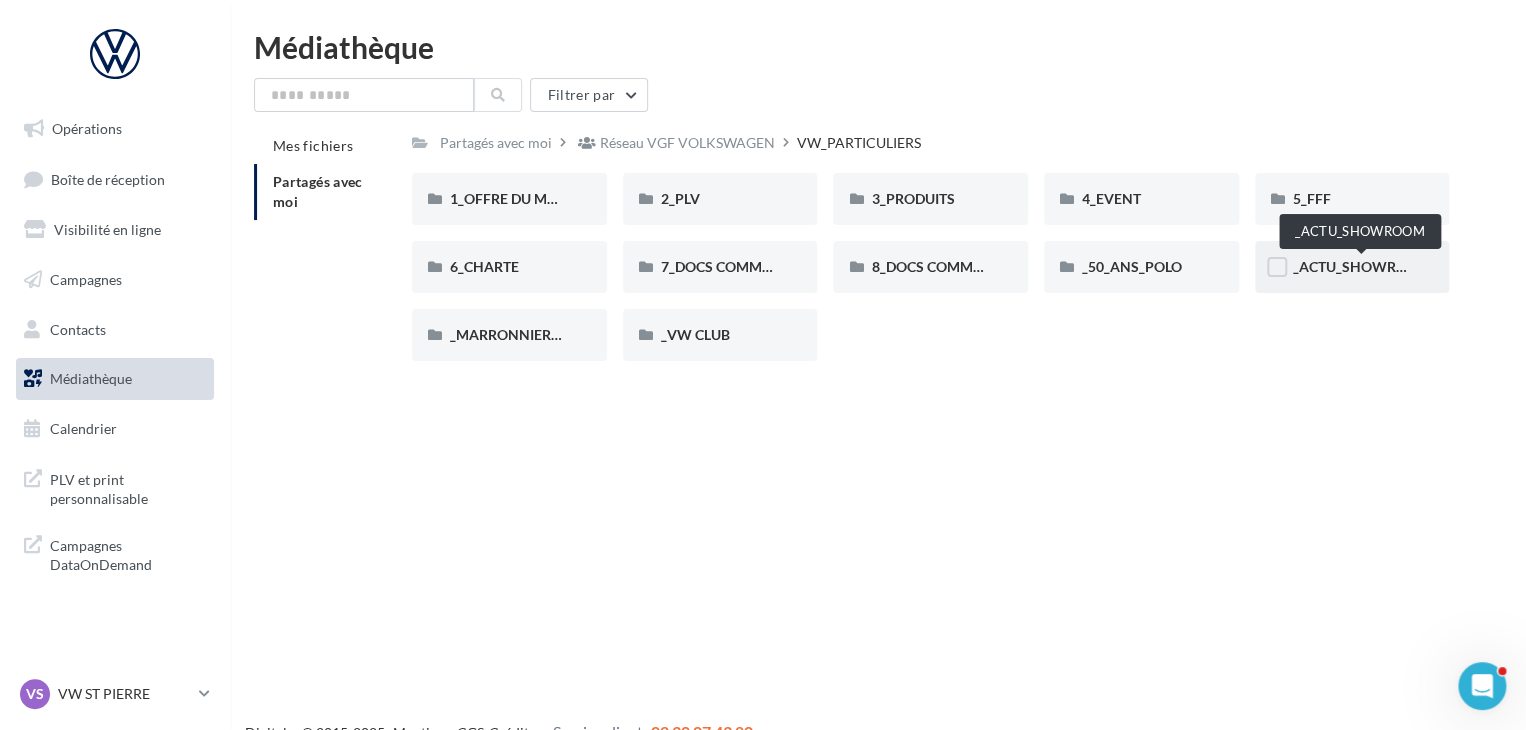 click on "_ACTU_SHOWROOM" at bounding box center [1362, 266] 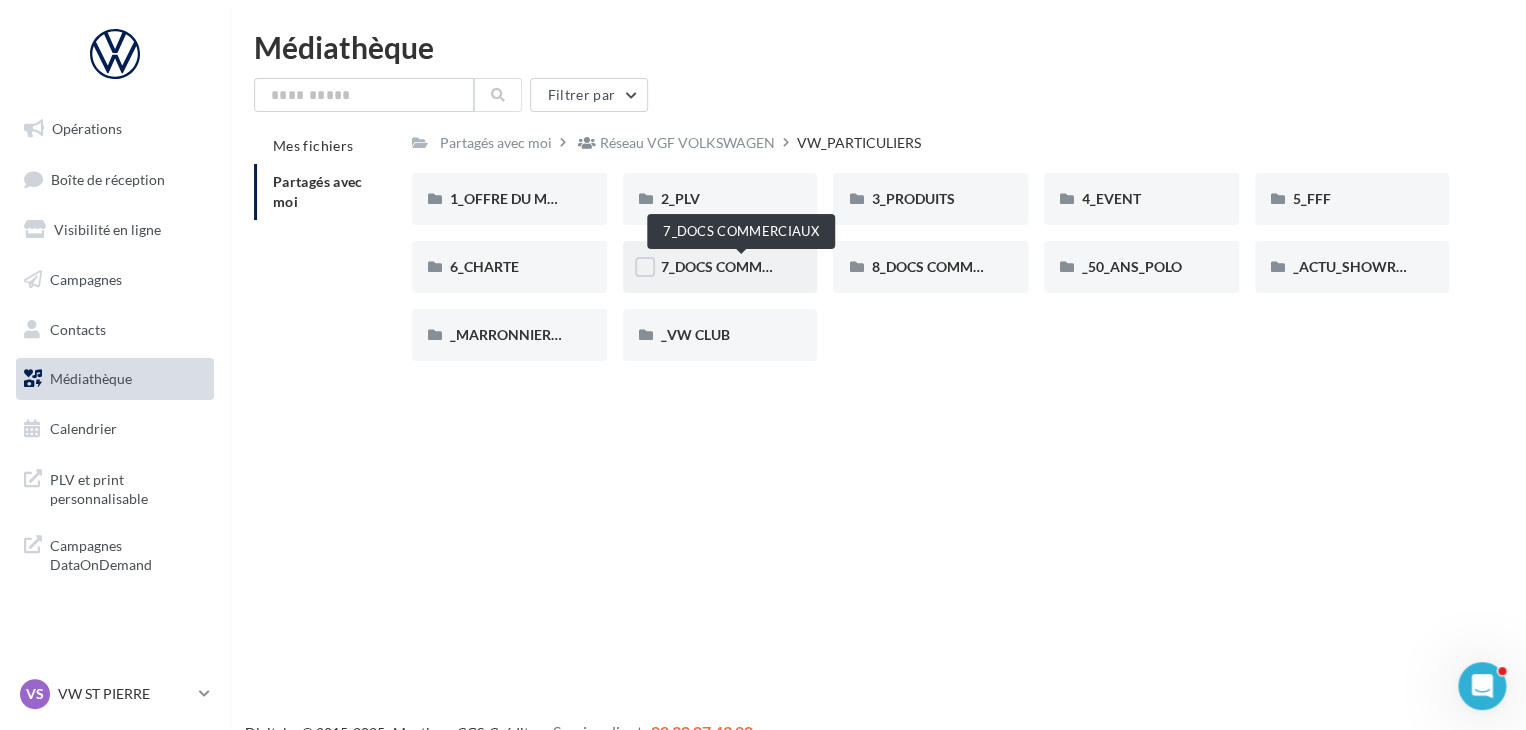 click on "7_DOCS COMMERCIAUX" at bounding box center (741, 266) 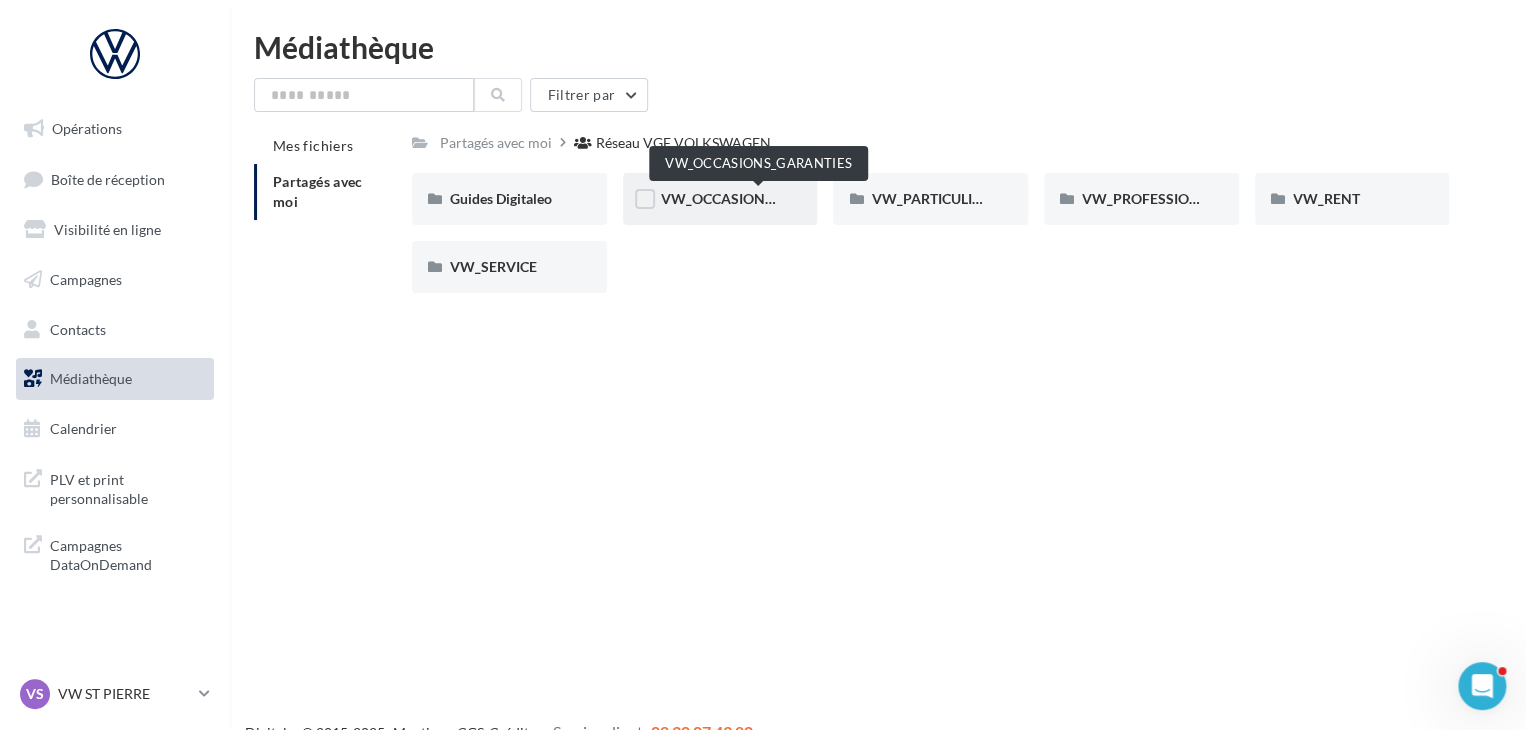 click on "VW_OCCASIONS_GARANTIES" at bounding box center [759, 198] 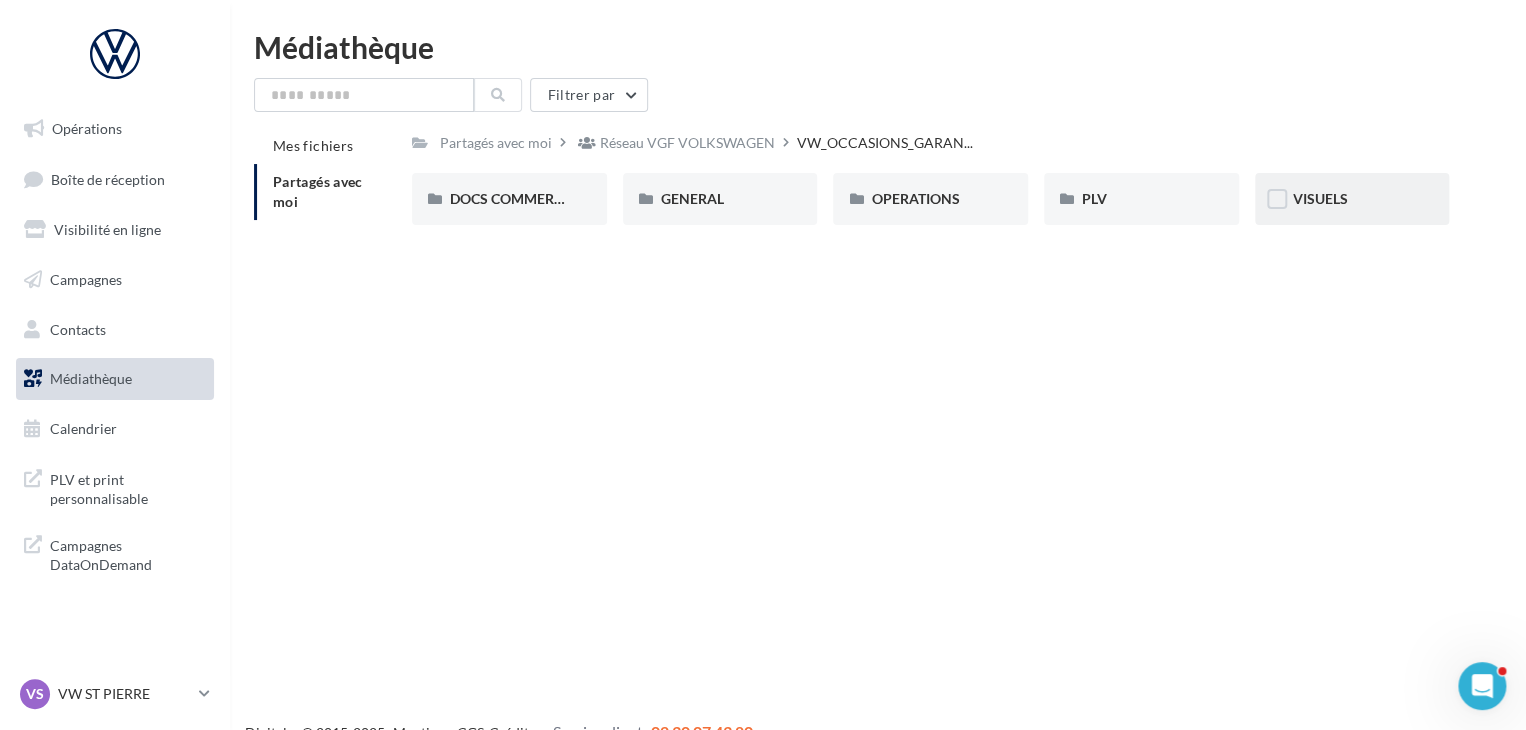 click on "VISUELS" at bounding box center [1352, 199] 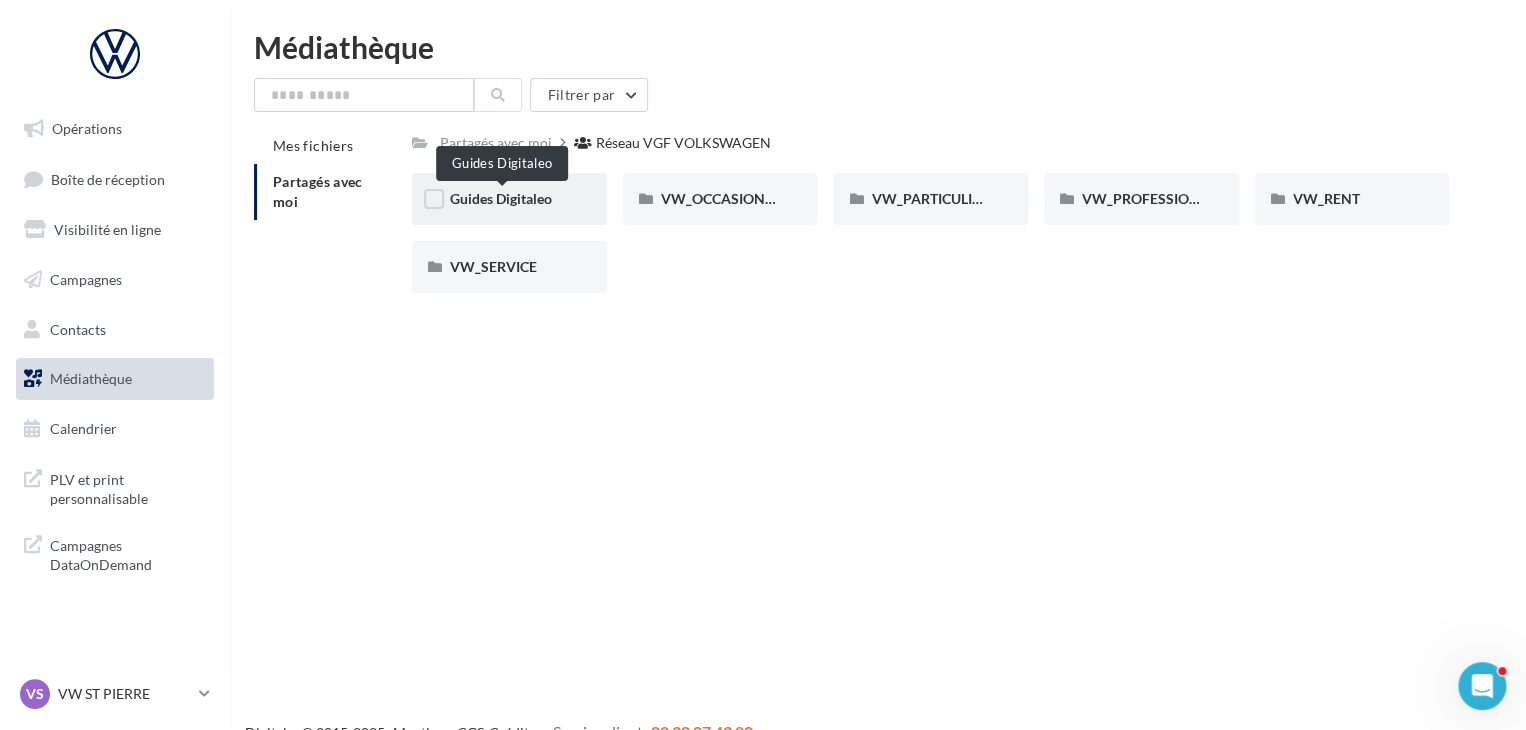 click on "Guides Digitaleo" at bounding box center [501, 198] 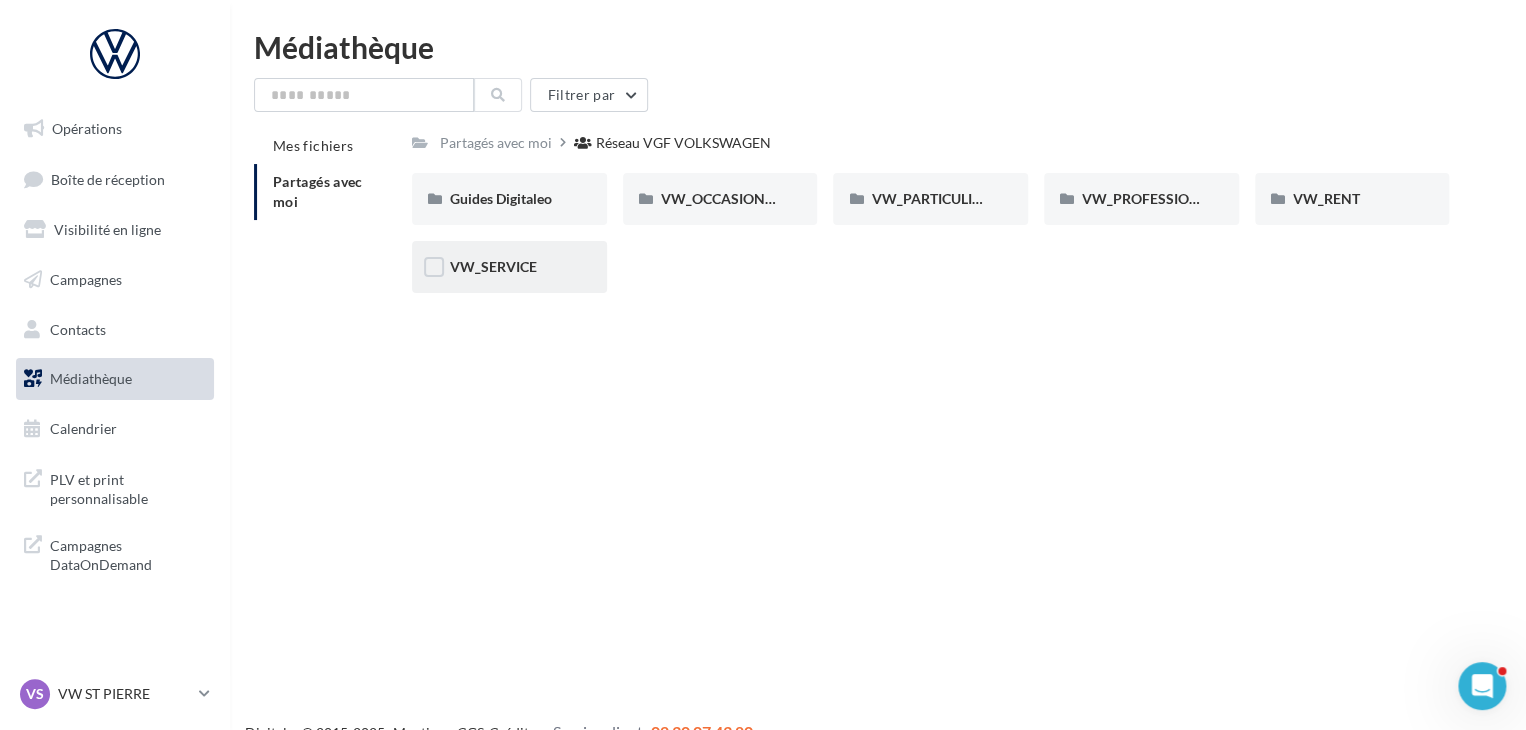 click on "VW_SERVICE" at bounding box center (509, 267) 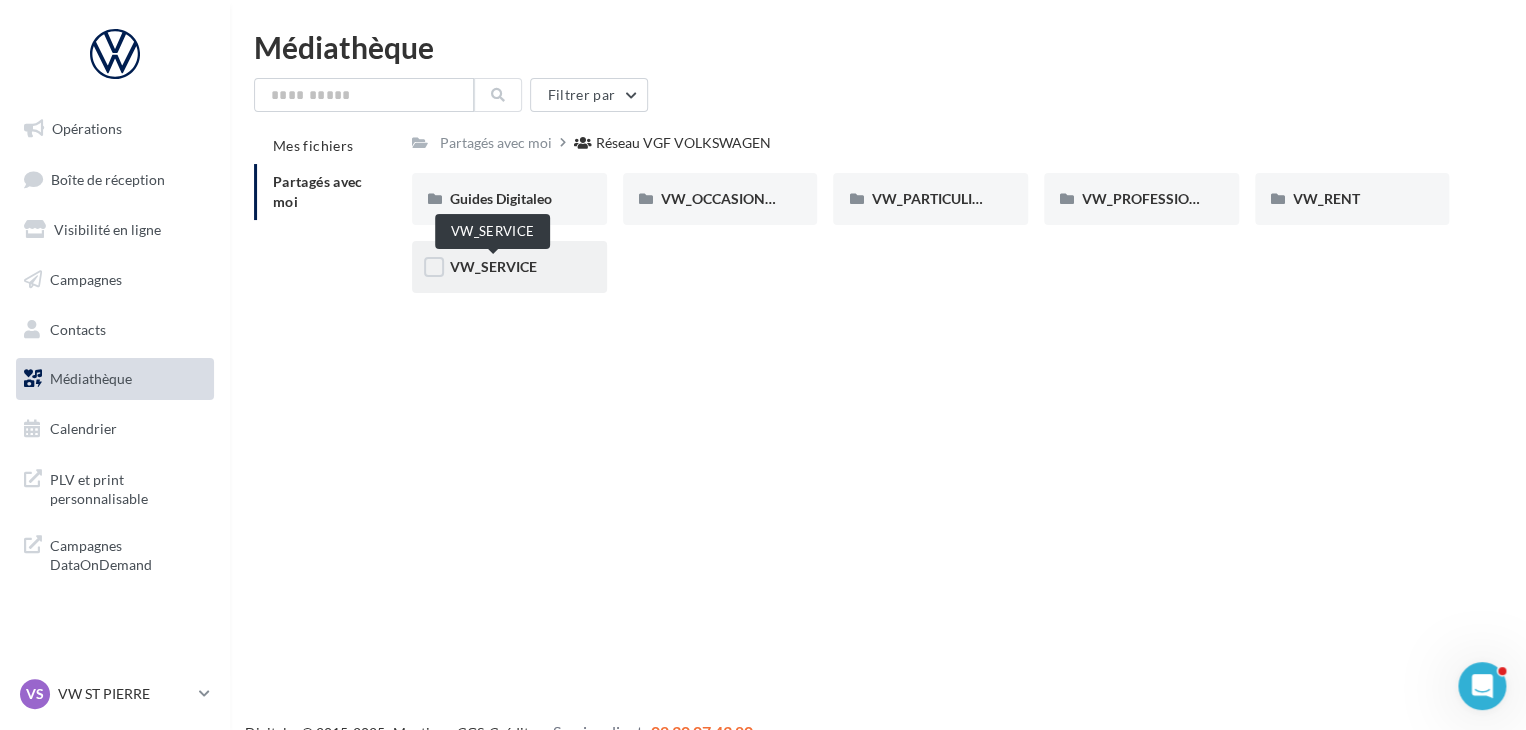 click on "VW_SERVICE" at bounding box center (493, 266) 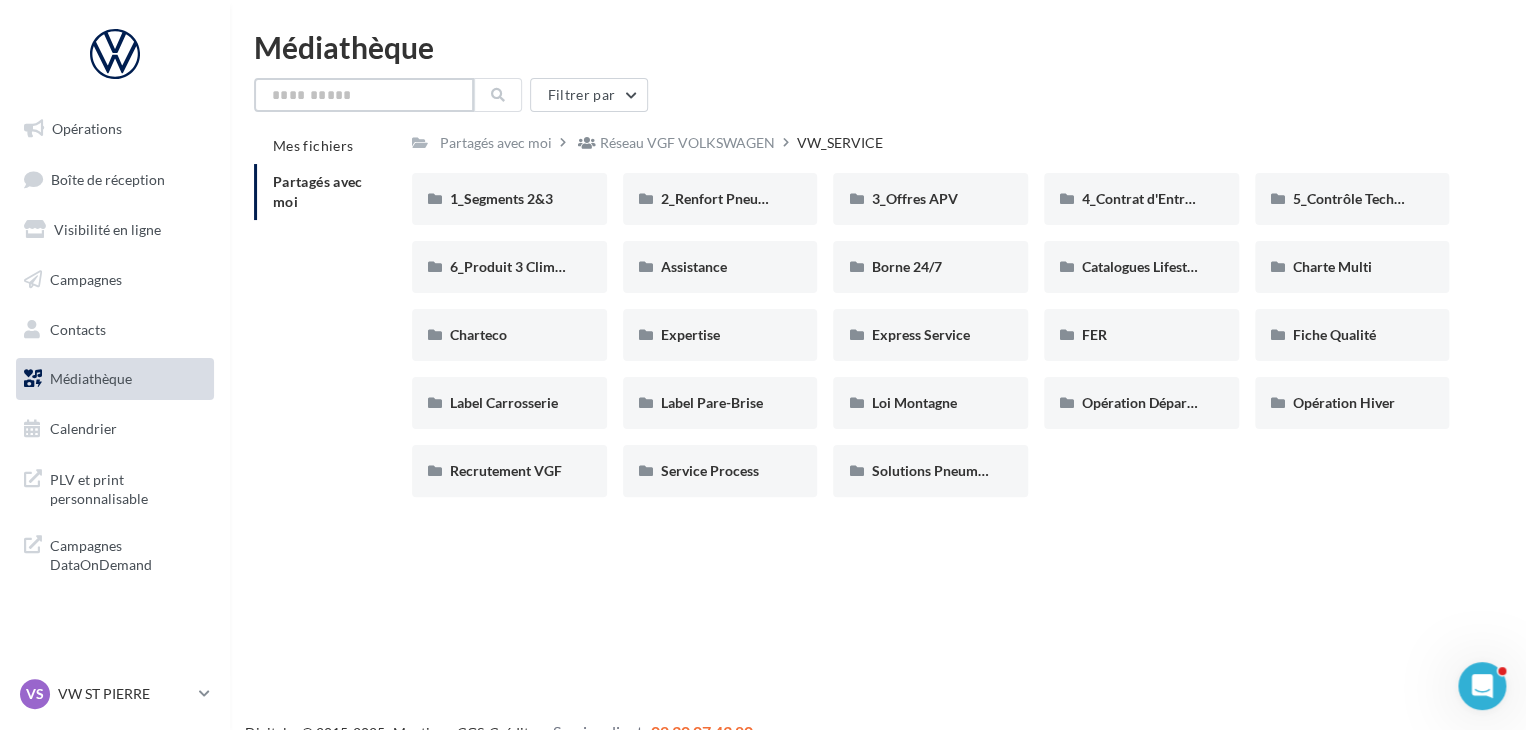 click at bounding box center [364, 95] 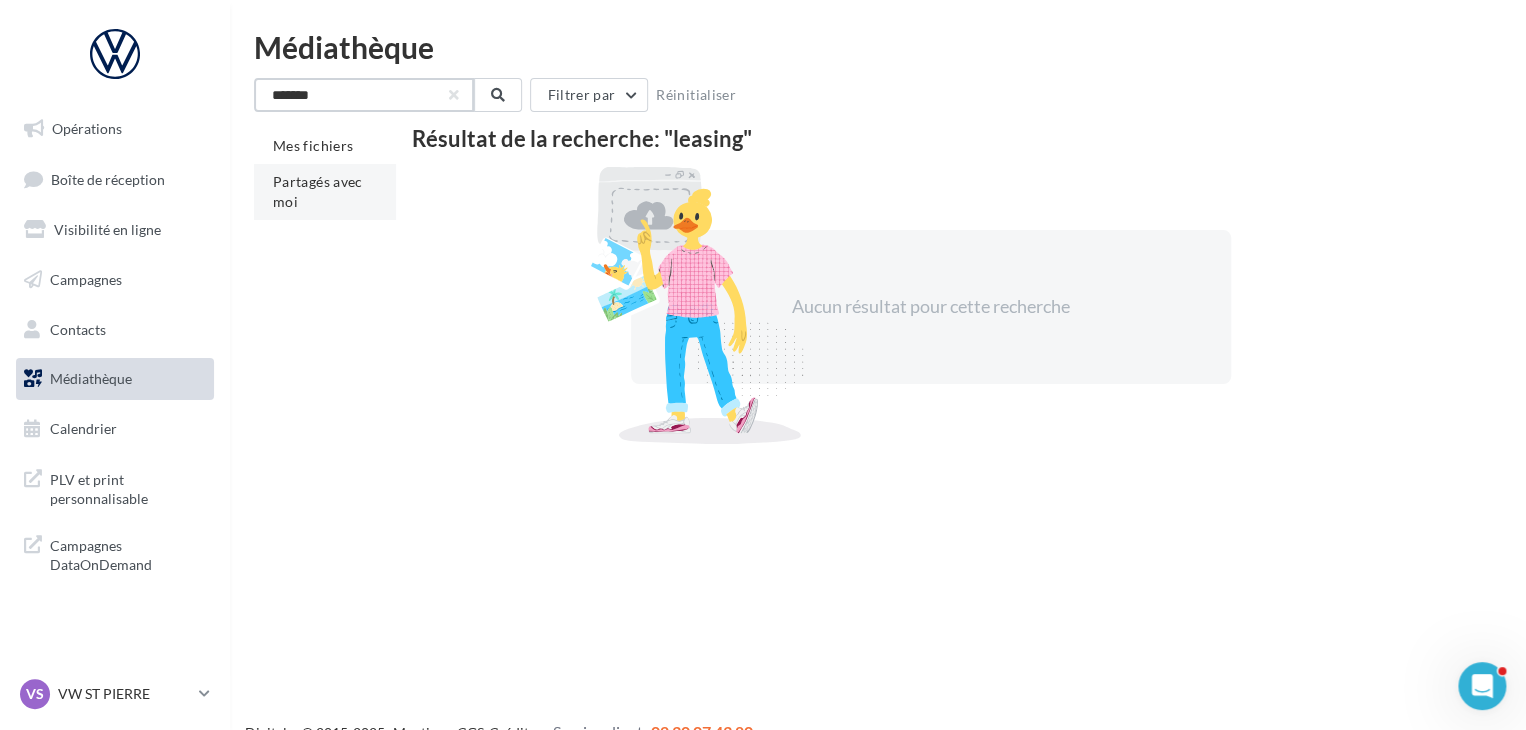 type on "*******" 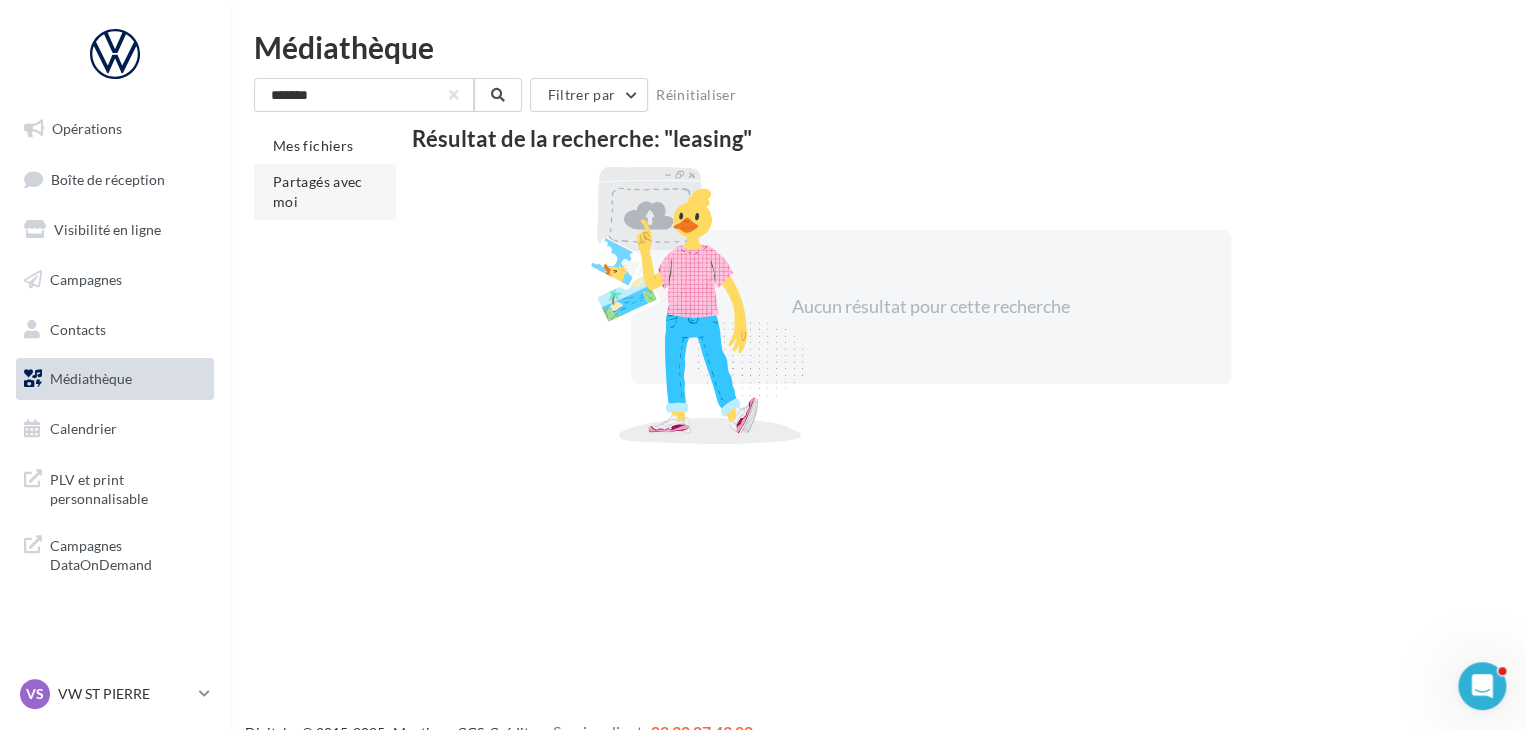 click on "Partagés avec moi" at bounding box center (318, 191) 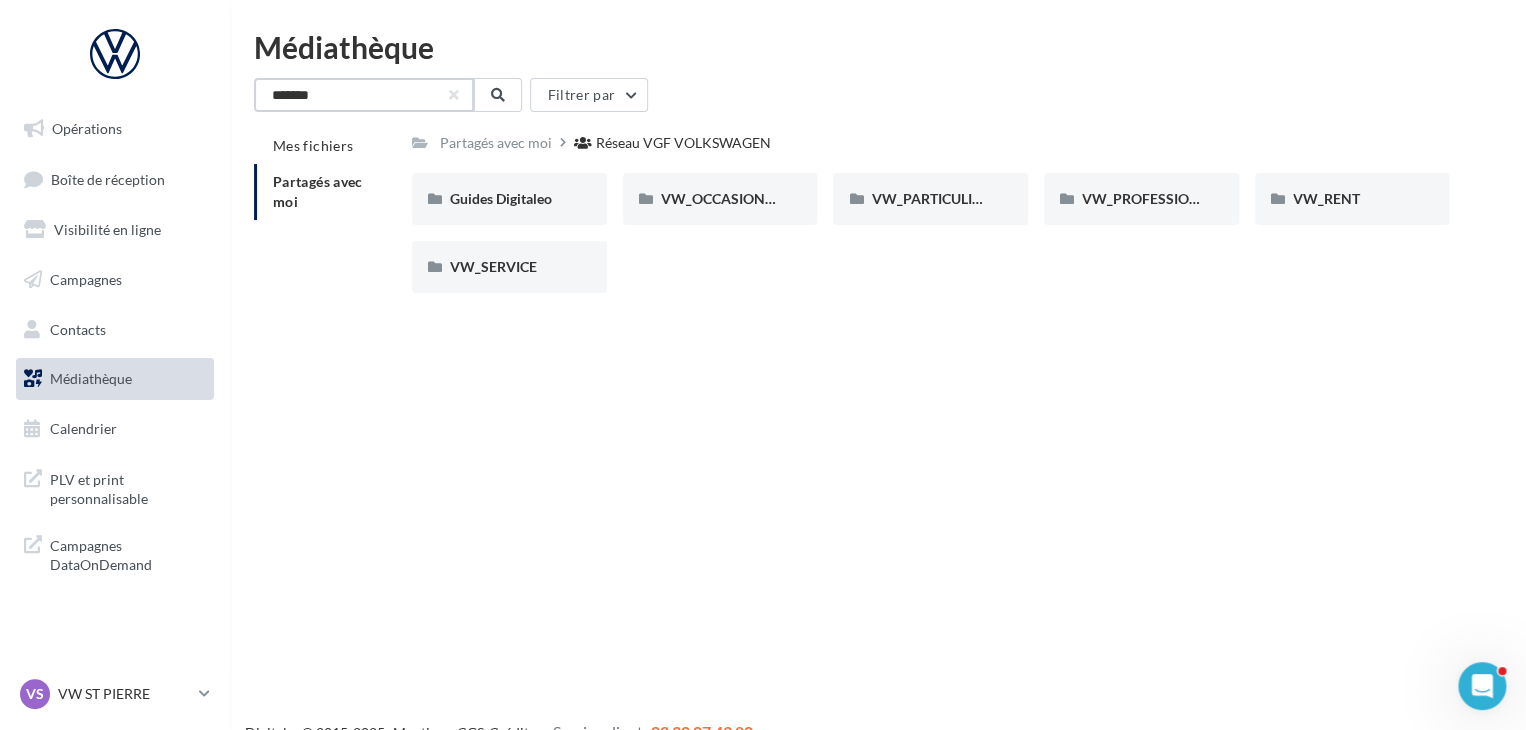 click on "*******" at bounding box center (364, 95) 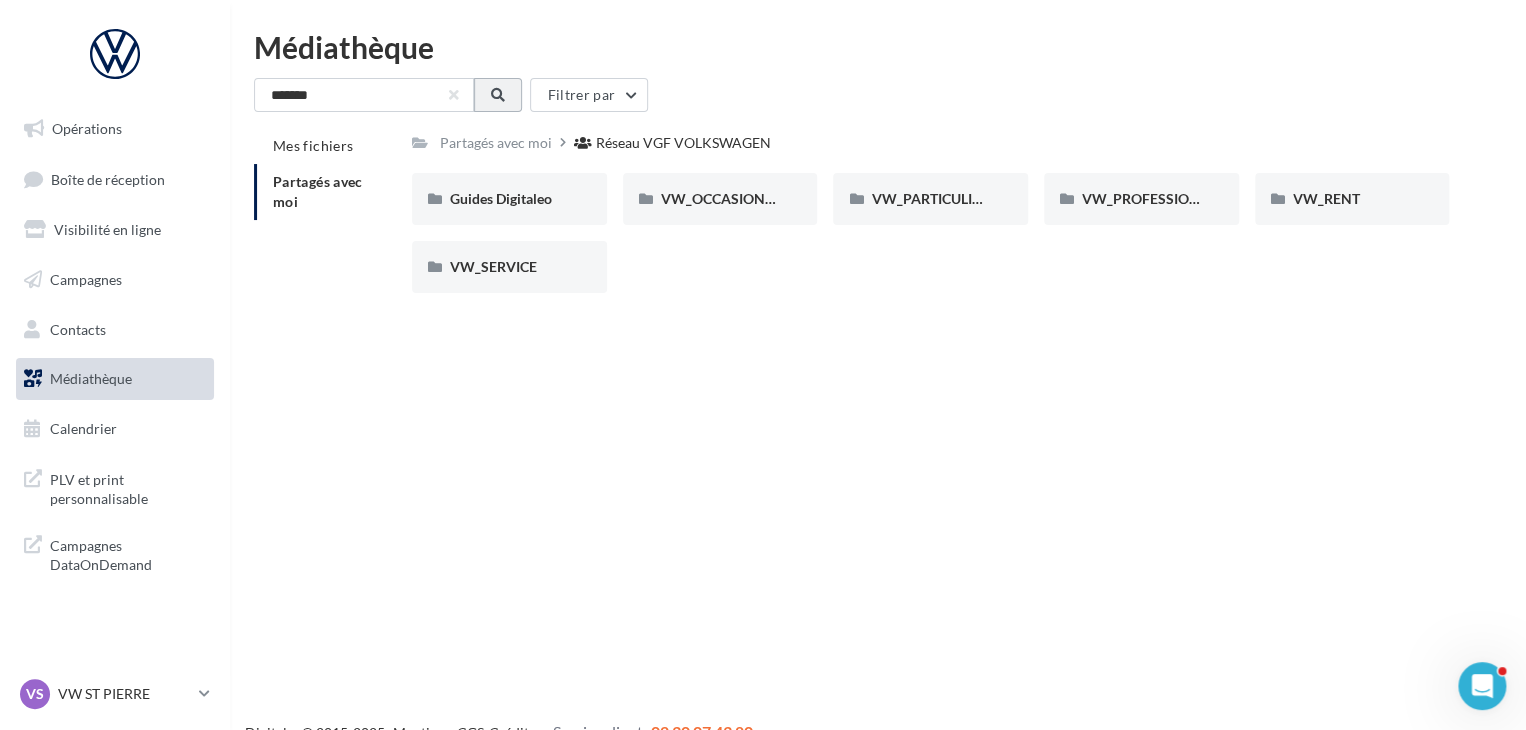 click at bounding box center [498, 95] 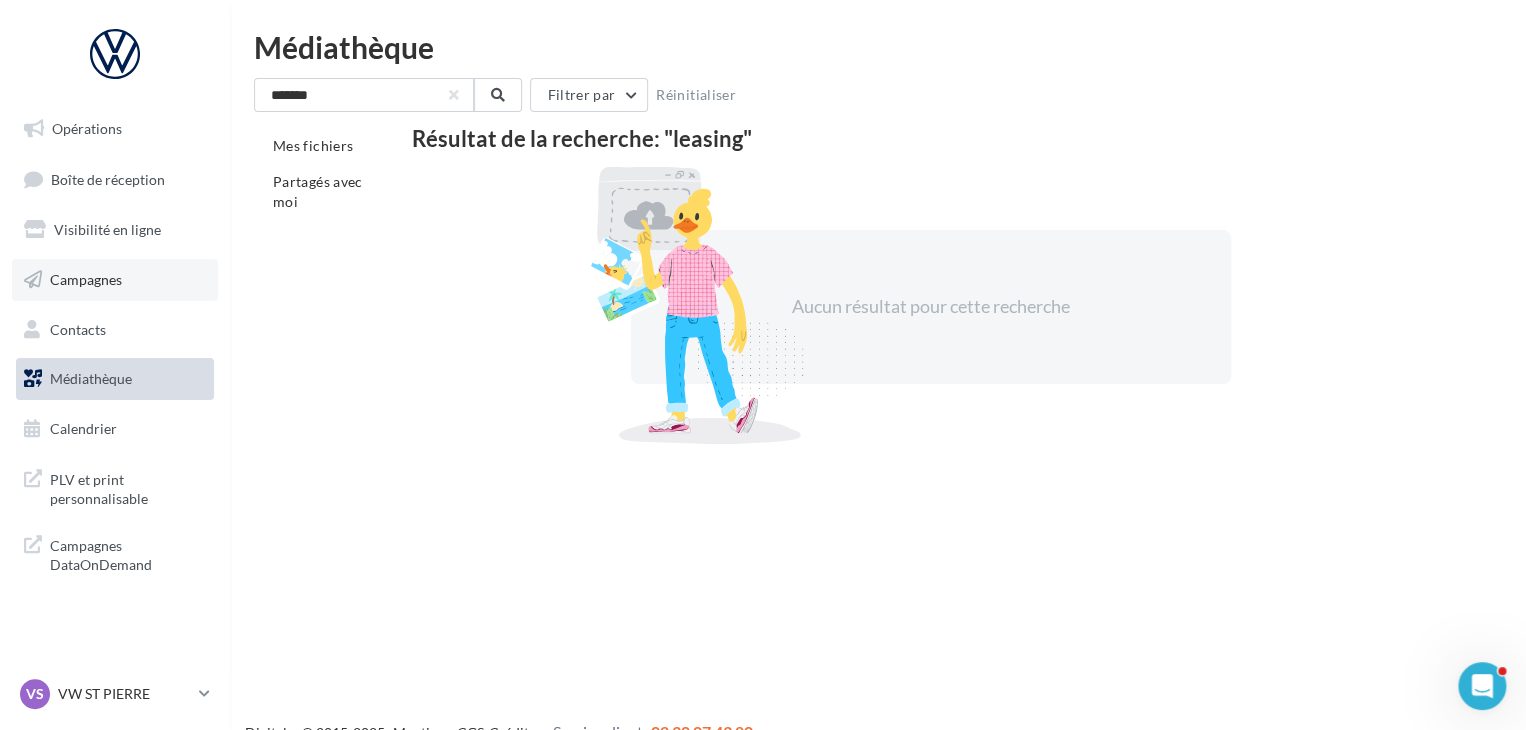 click on "Campagnes" at bounding box center [115, 280] 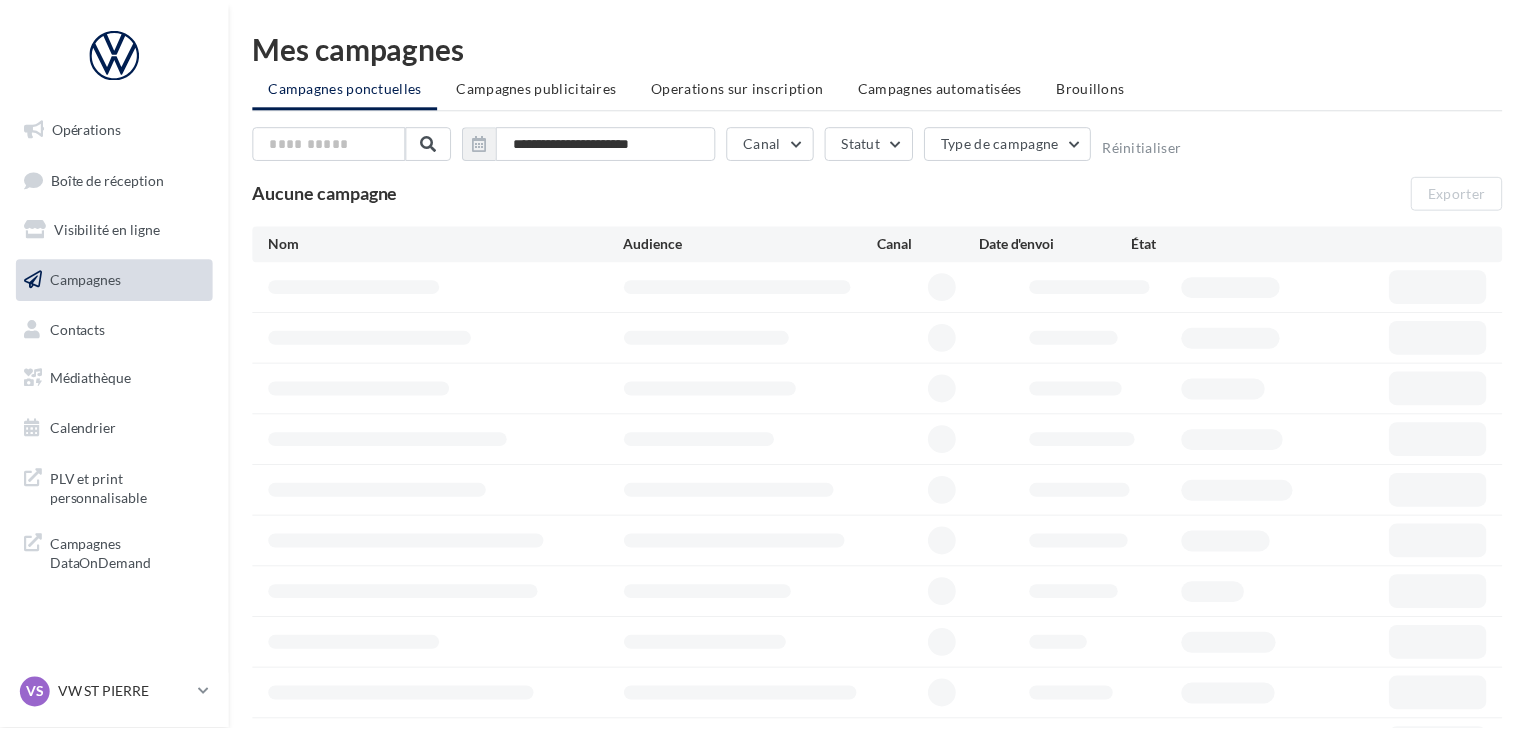 scroll, scrollTop: 0, scrollLeft: 0, axis: both 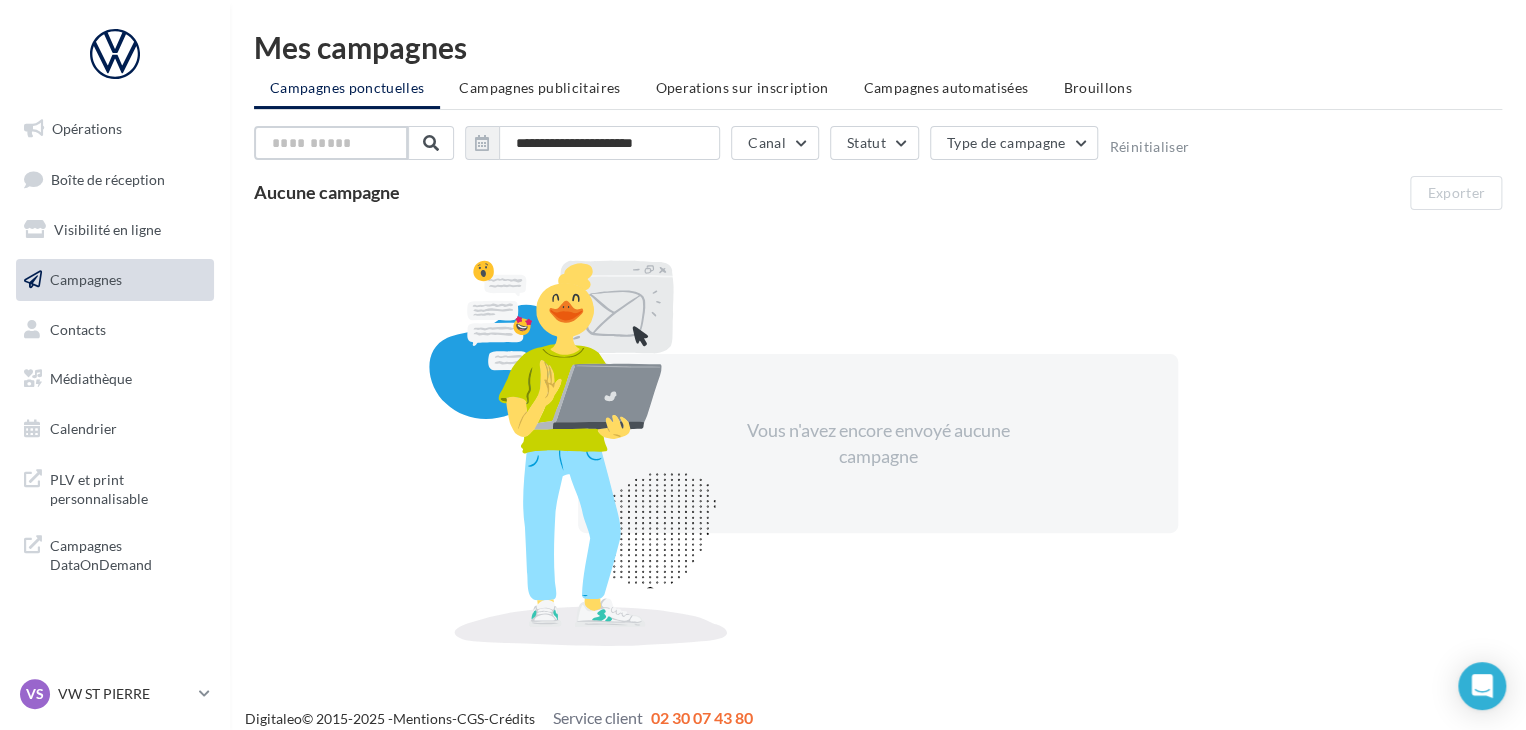 click at bounding box center [331, 143] 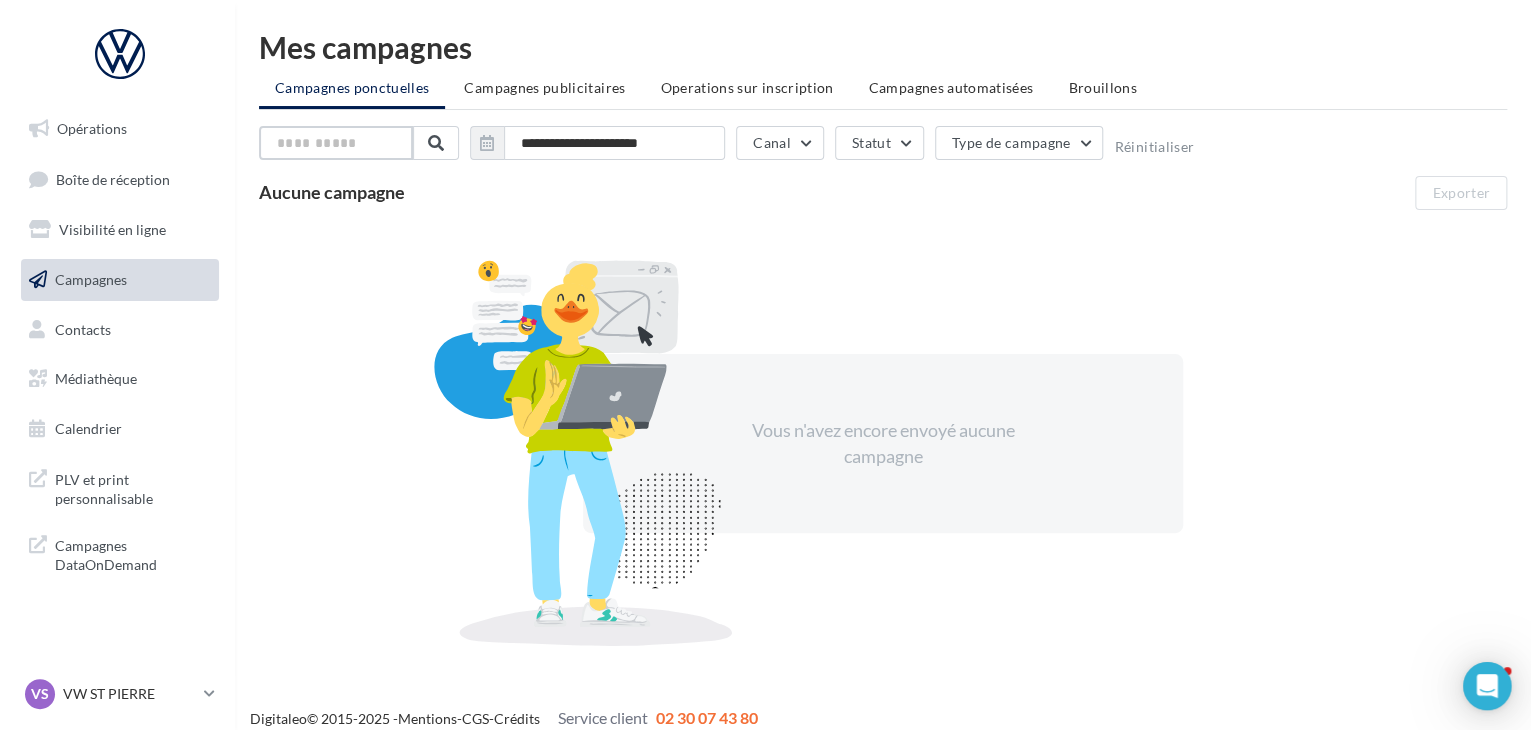 scroll, scrollTop: 0, scrollLeft: 0, axis: both 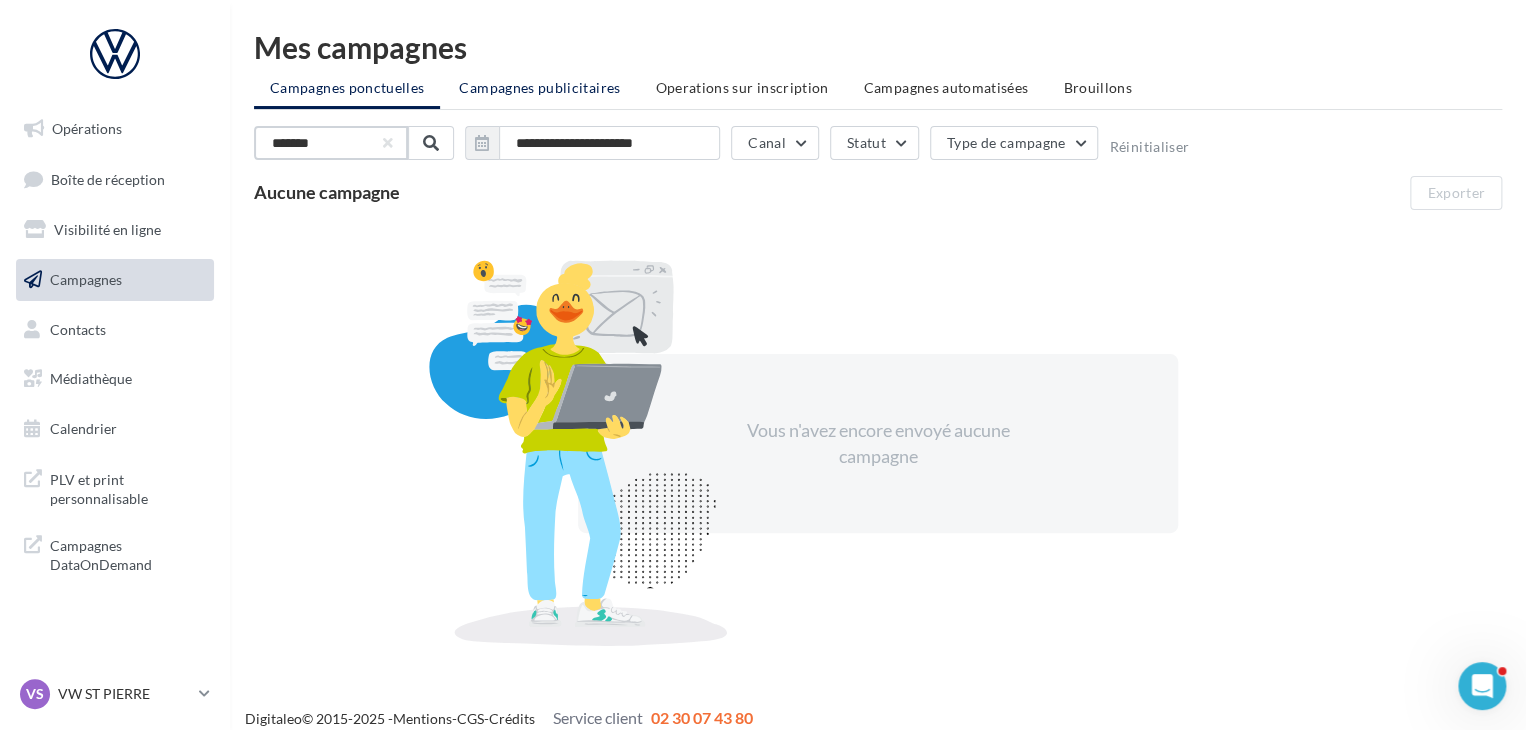 type on "*******" 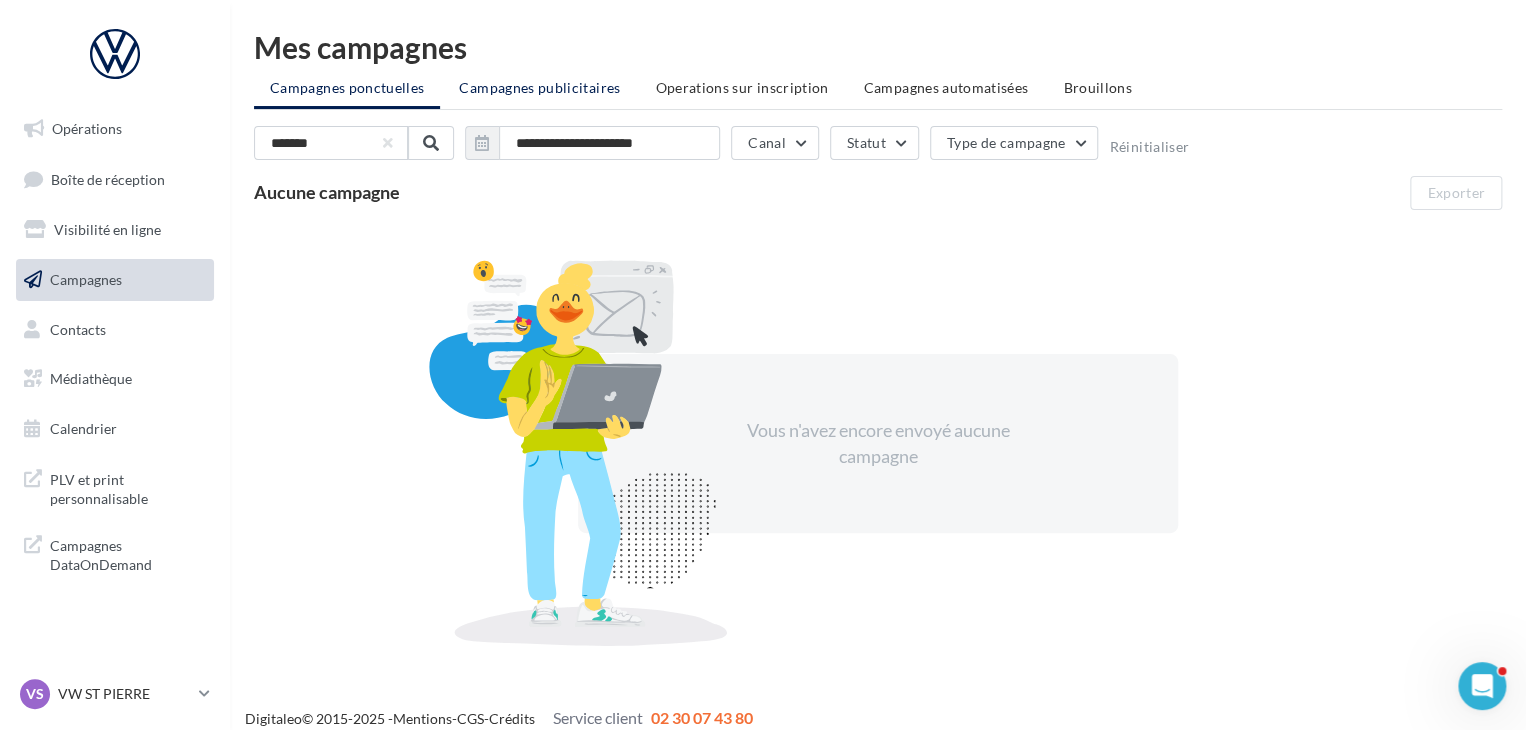 click on "Campagnes publicitaires" at bounding box center [539, 87] 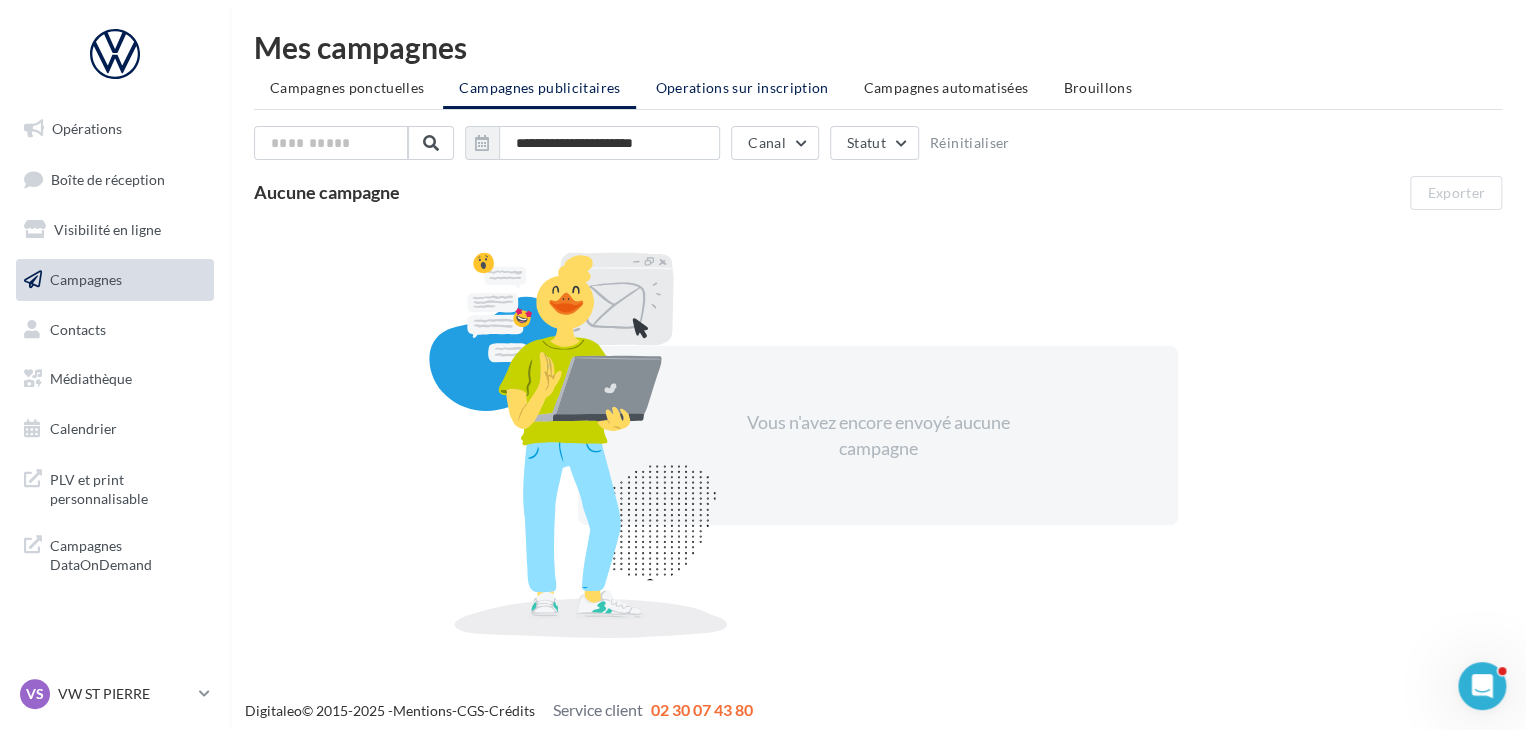 click on "Operations sur inscription" at bounding box center [741, 88] 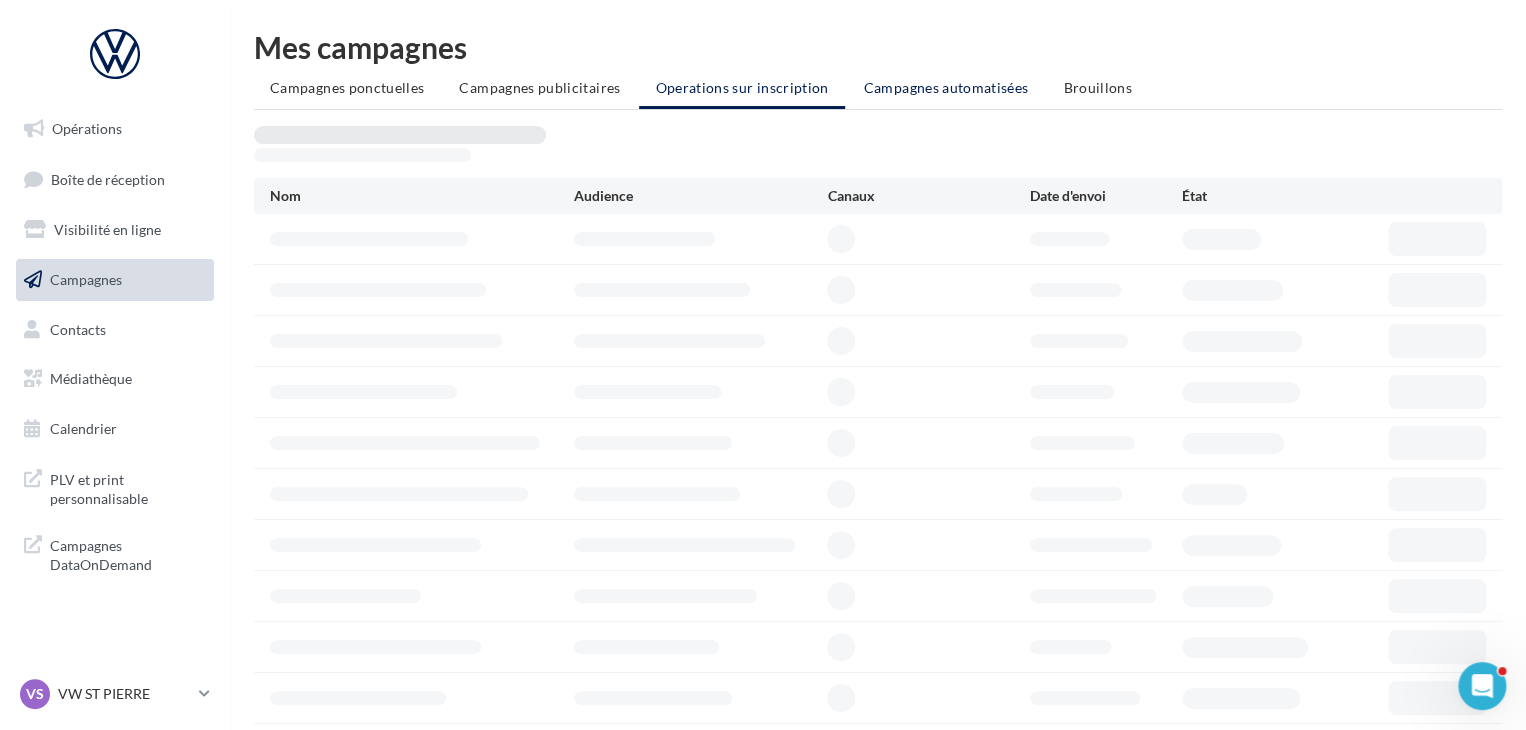 click on "Campagnes automatisées" at bounding box center (946, 88) 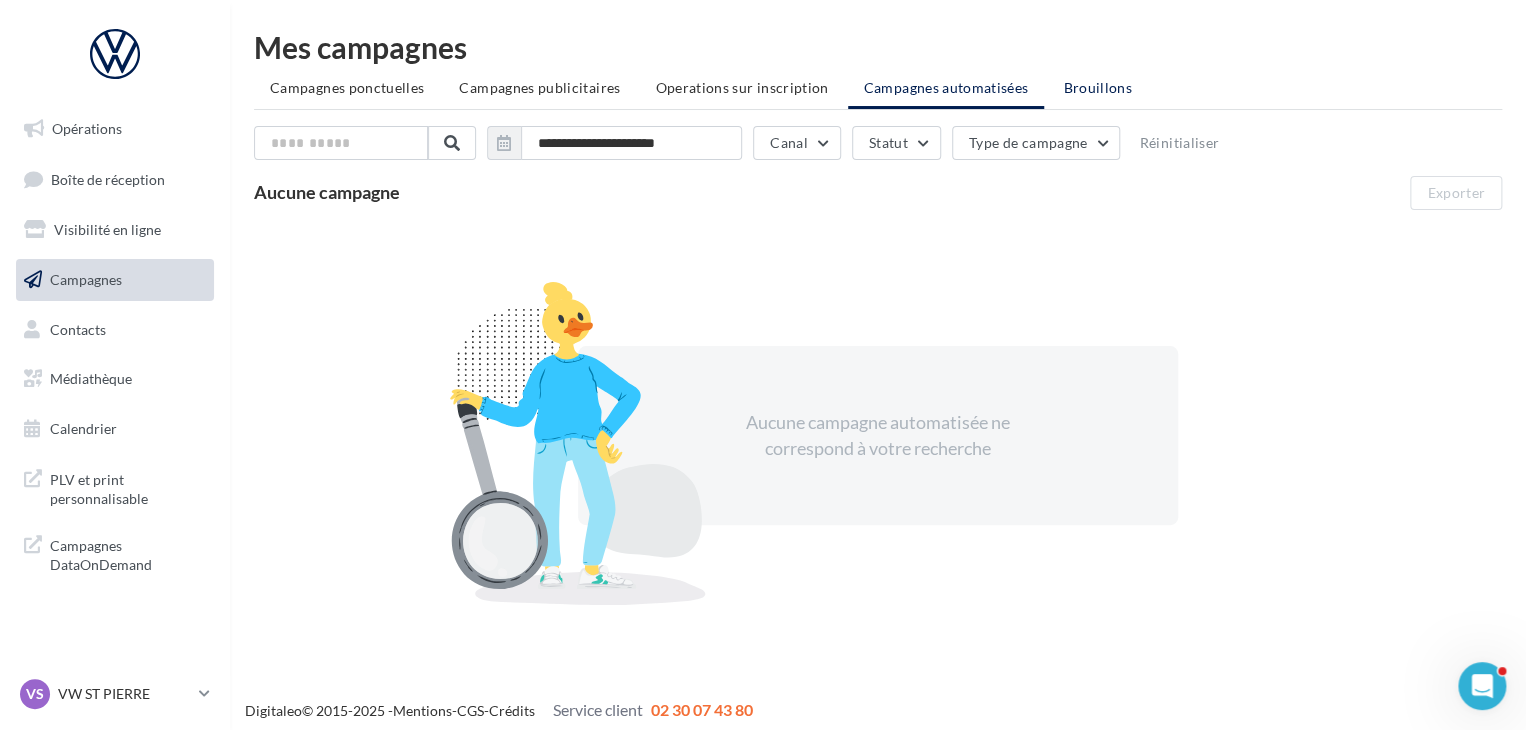 click on "Brouillons" at bounding box center (1097, 87) 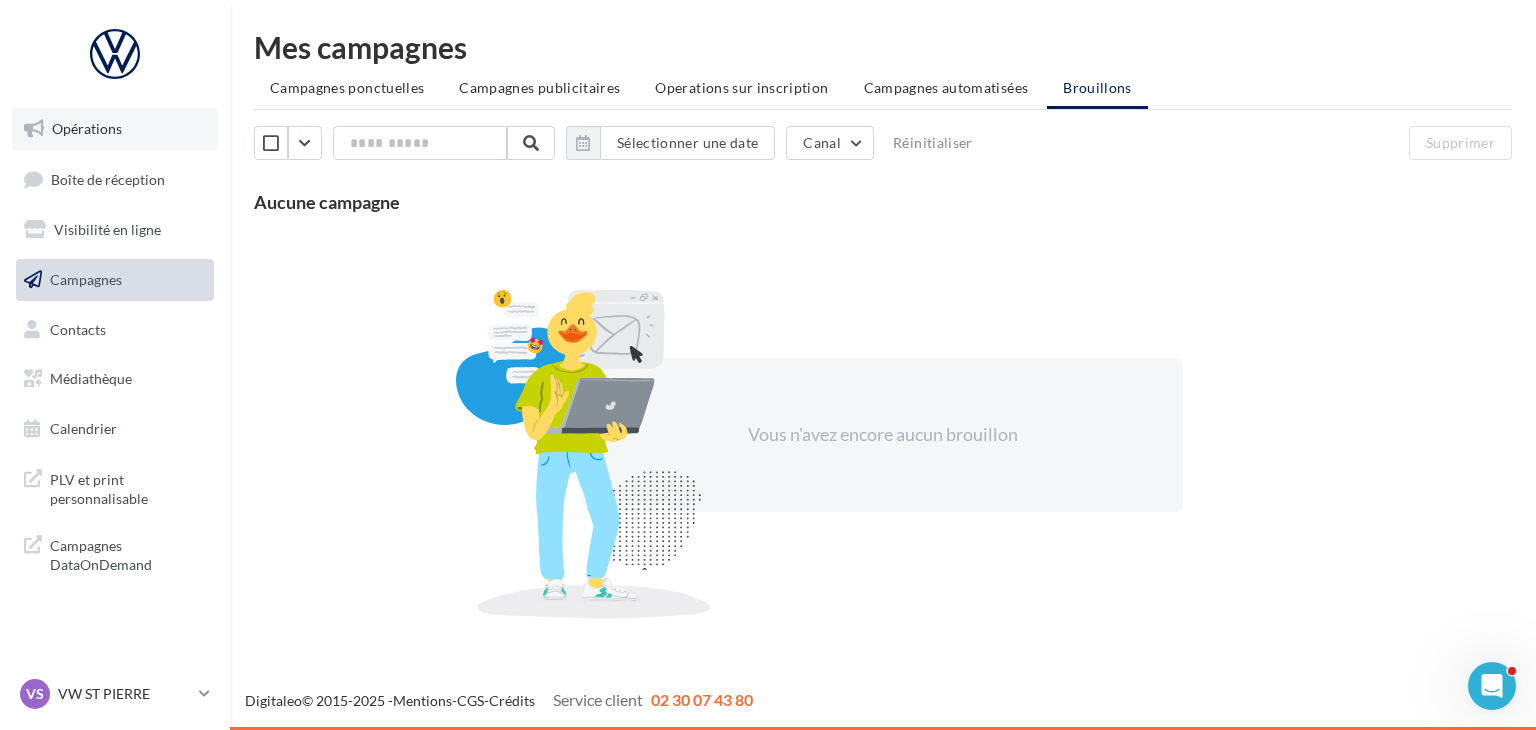 click on "Opérations" at bounding box center (115, 129) 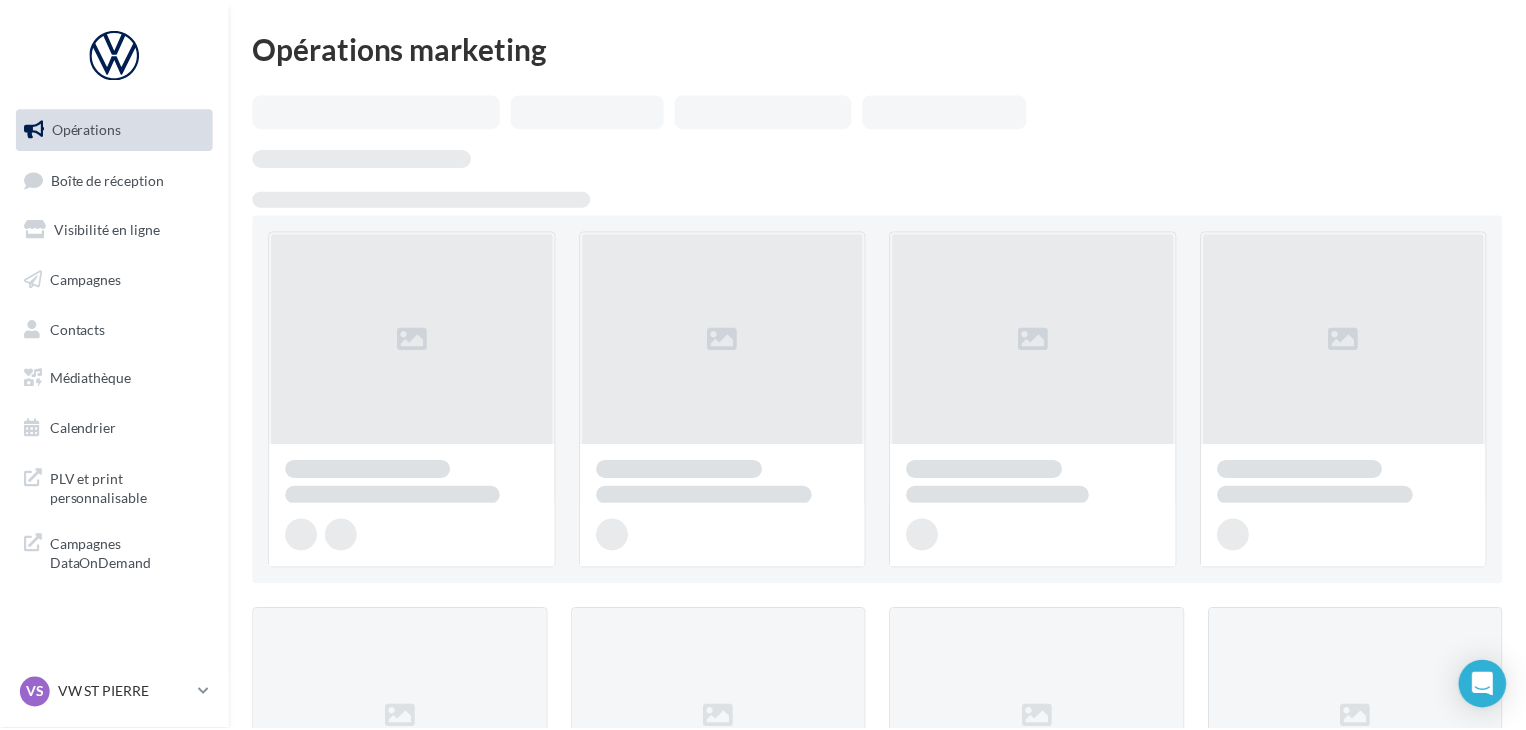 scroll, scrollTop: 0, scrollLeft: 0, axis: both 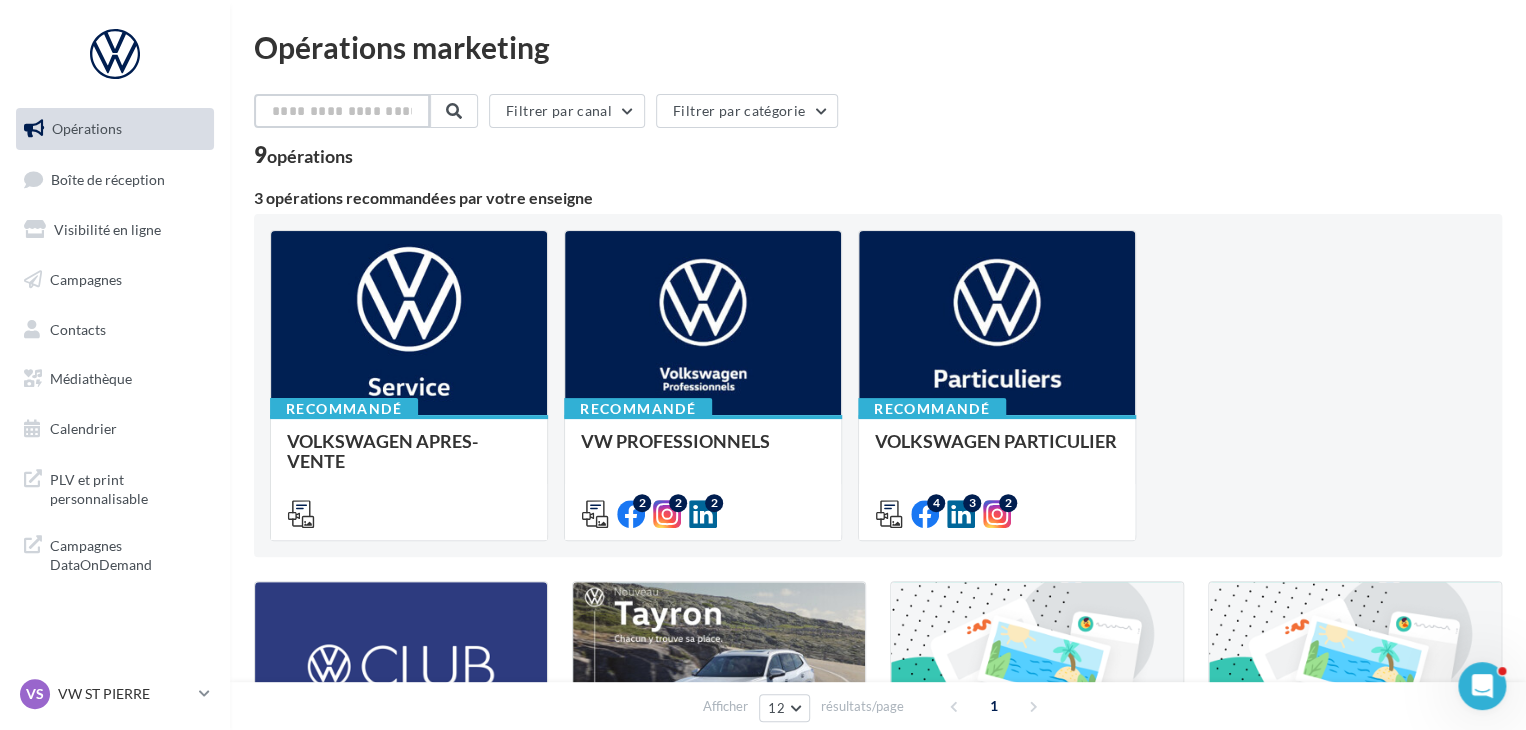 click at bounding box center (342, 111) 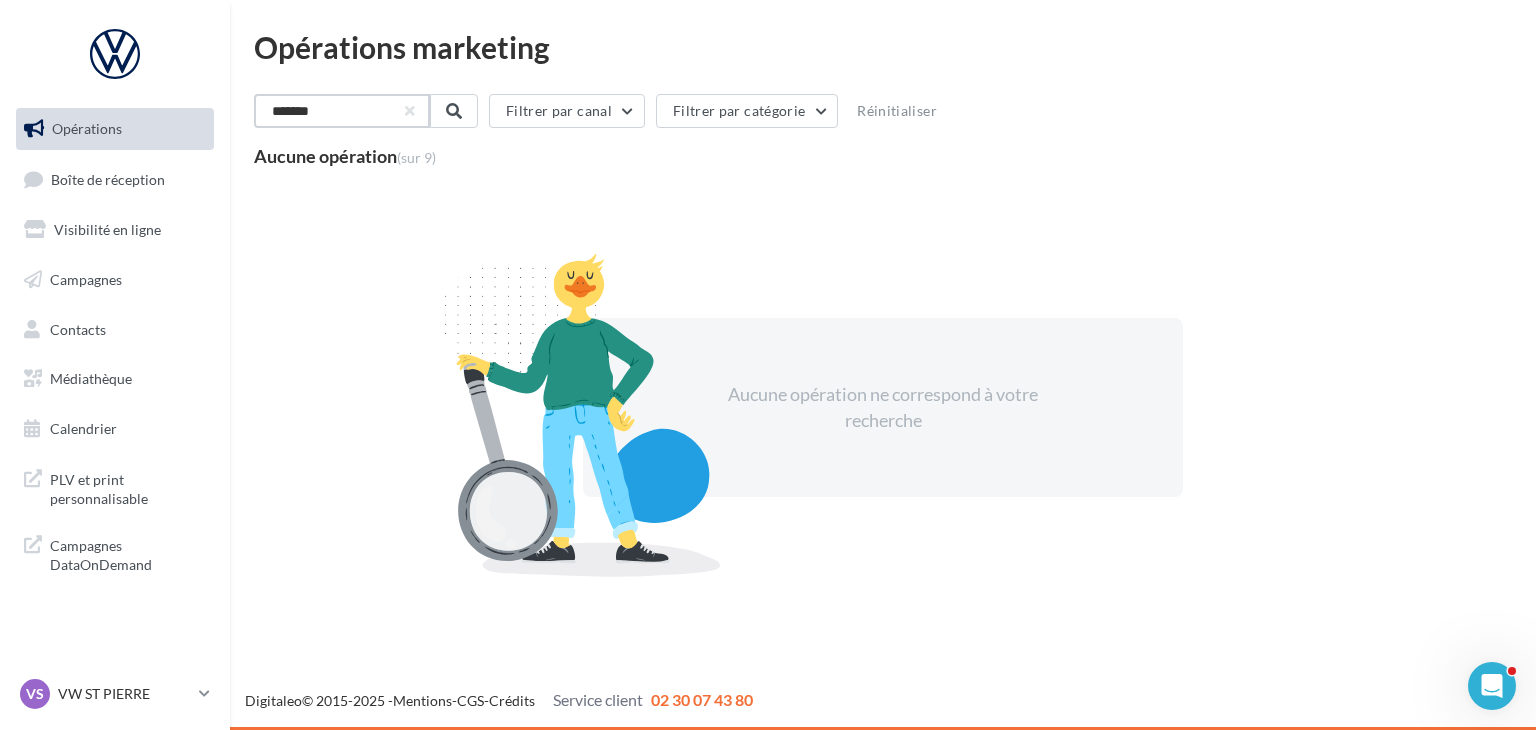 type on "*******" 